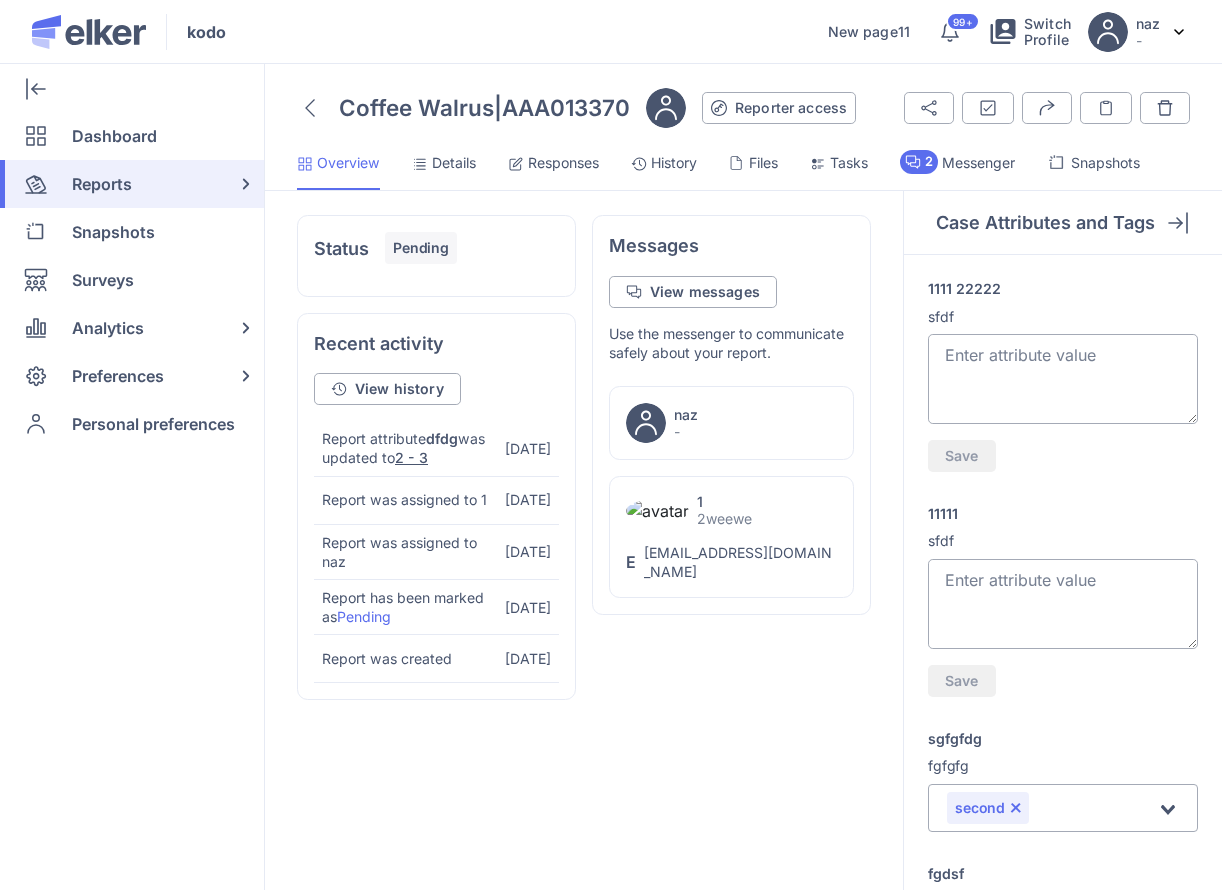 click on "Dashboard" at bounding box center [114, 136] 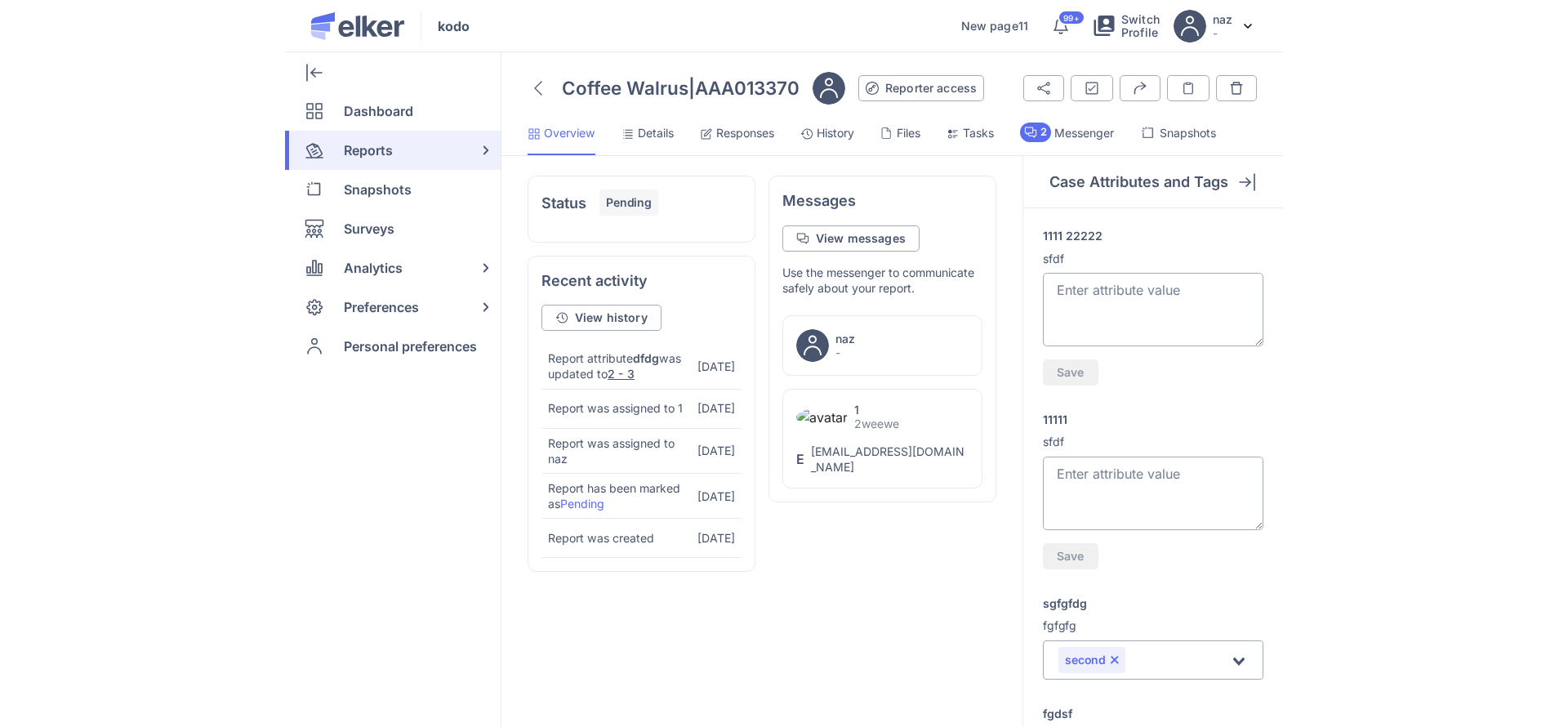 scroll, scrollTop: 0, scrollLeft: 0, axis: both 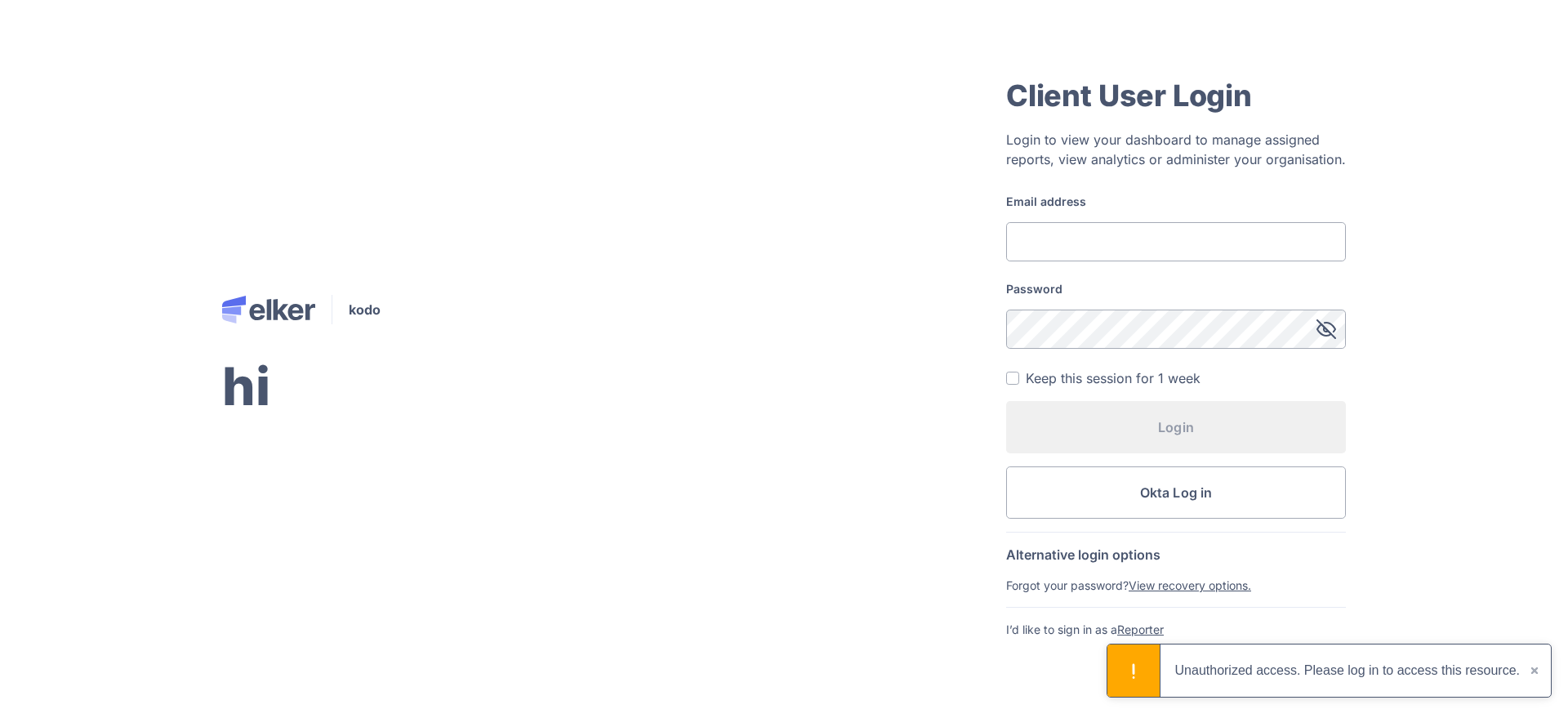 click on "Email address" 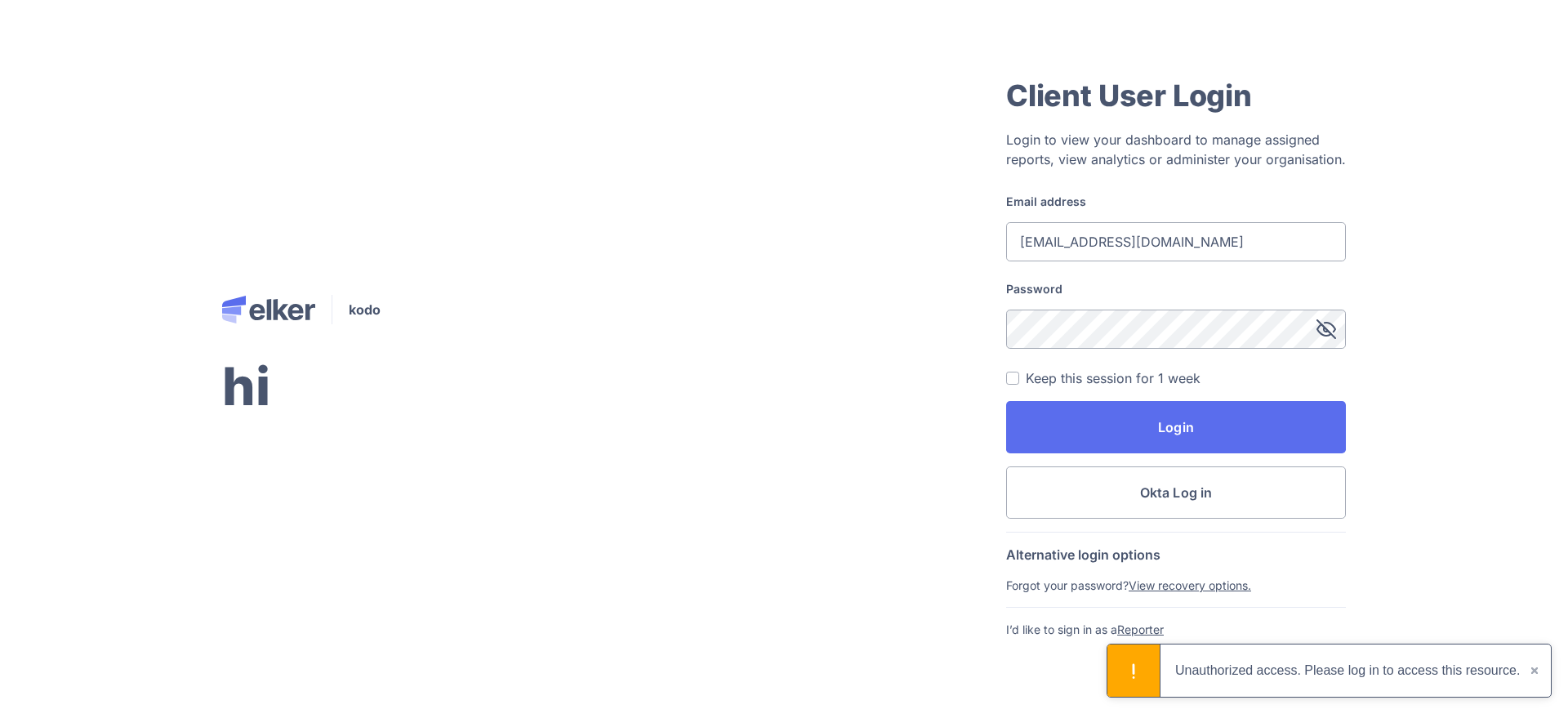 click on "Login" at bounding box center (1176, 427) 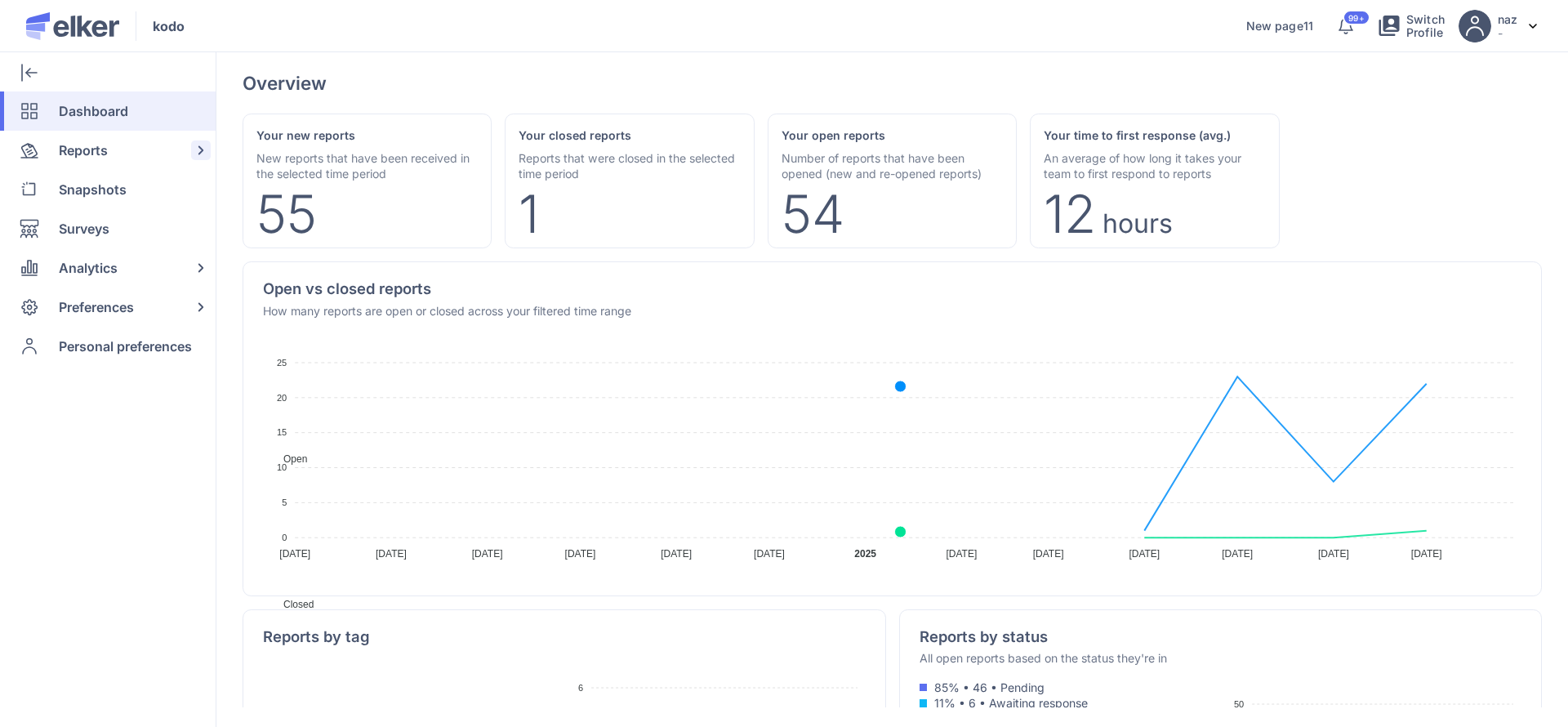 click on "Reports" 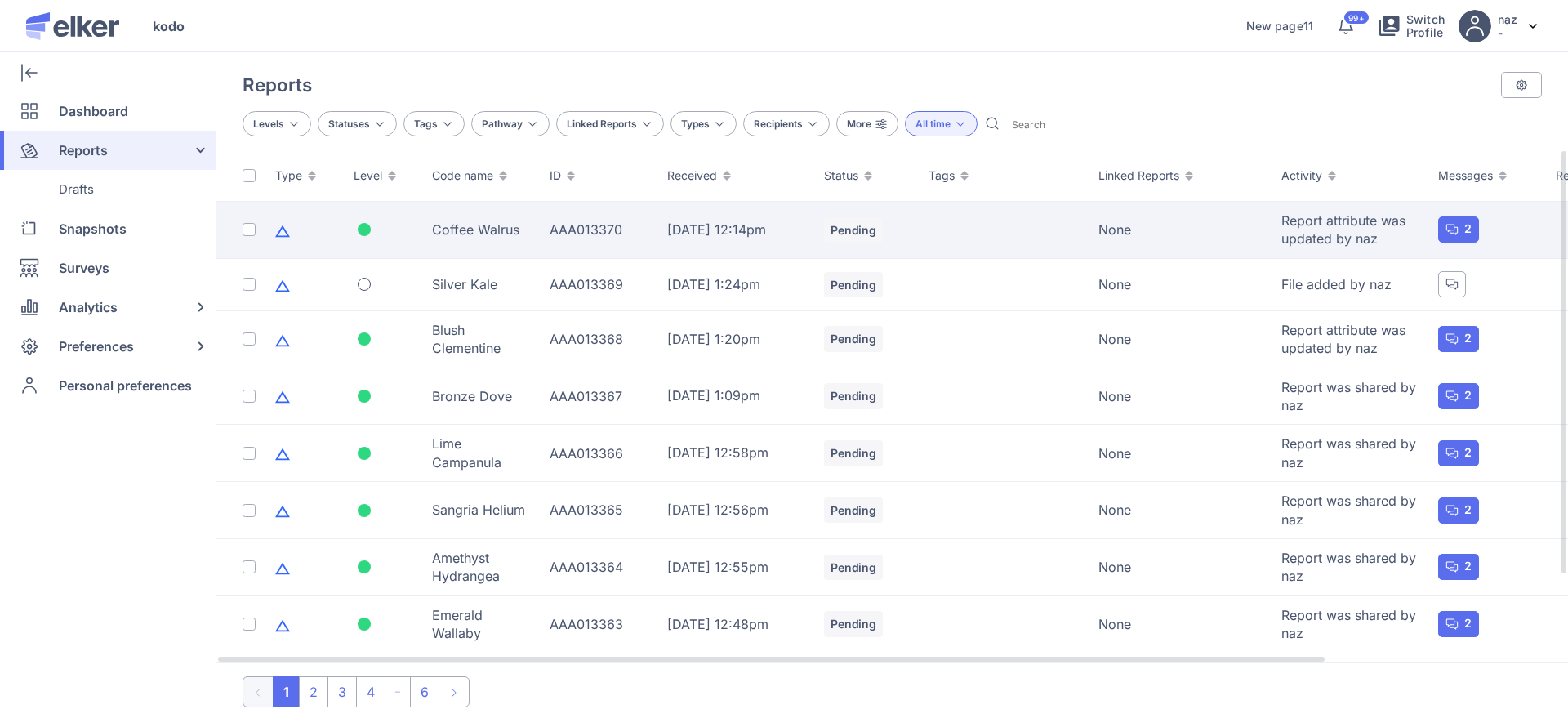 click on "Coffee Walrus" 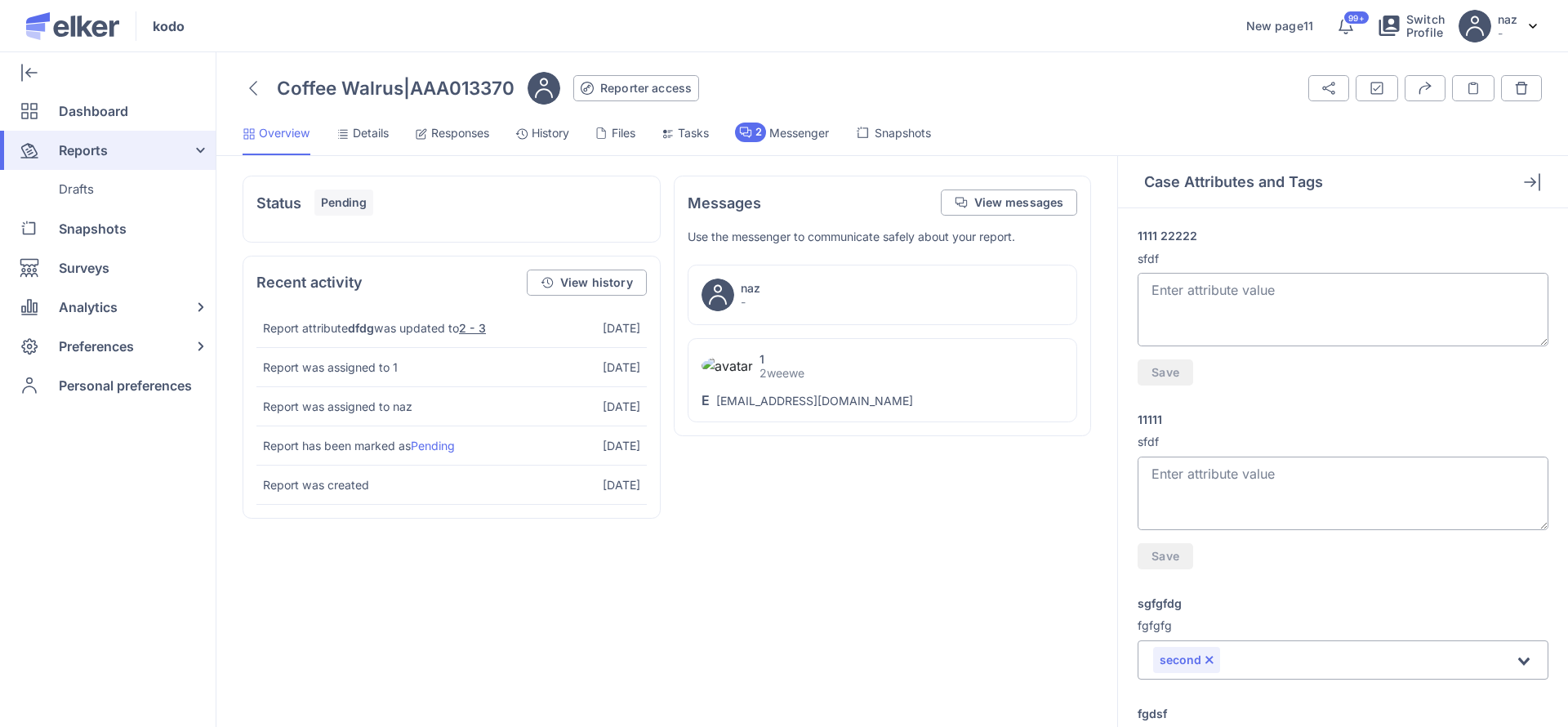 scroll, scrollTop: 292, scrollLeft: 0, axis: vertical 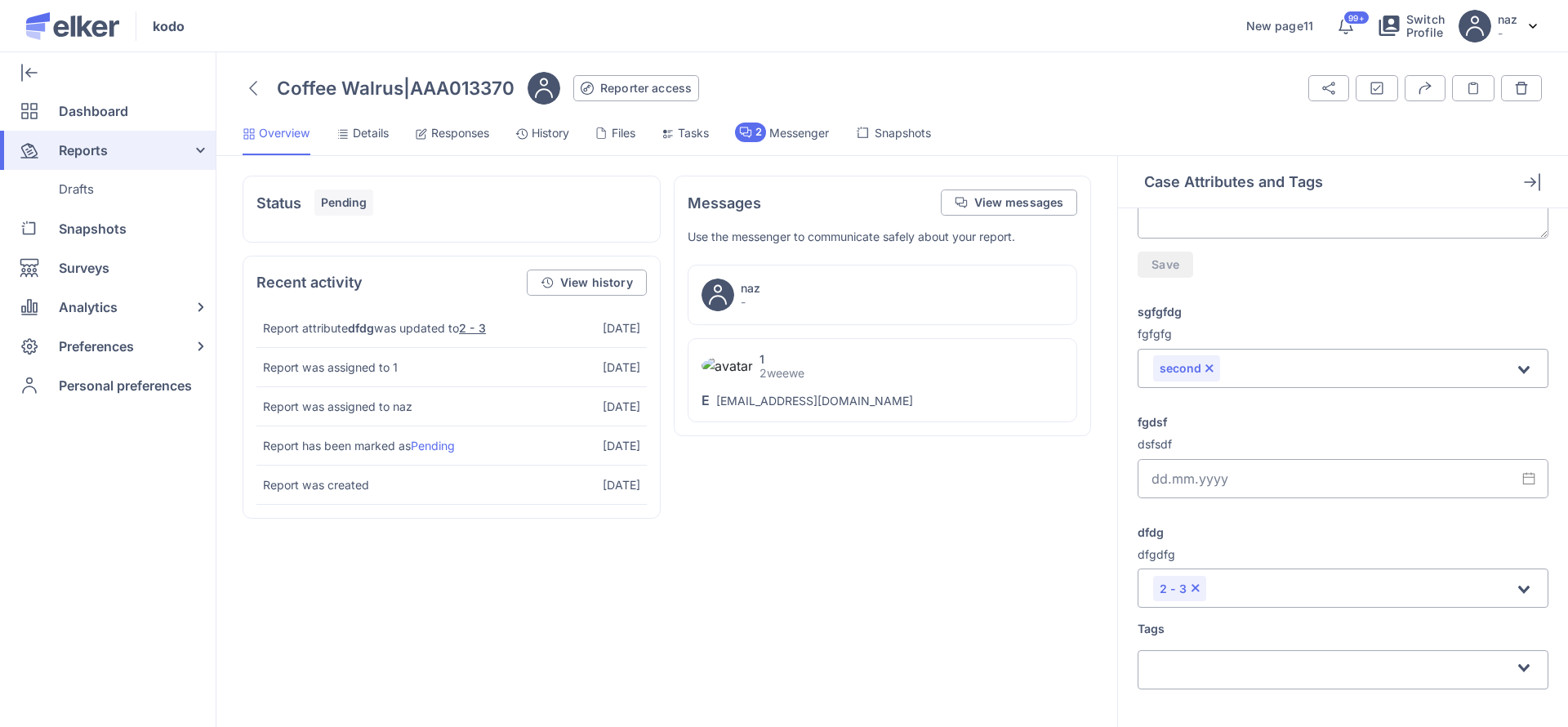 click 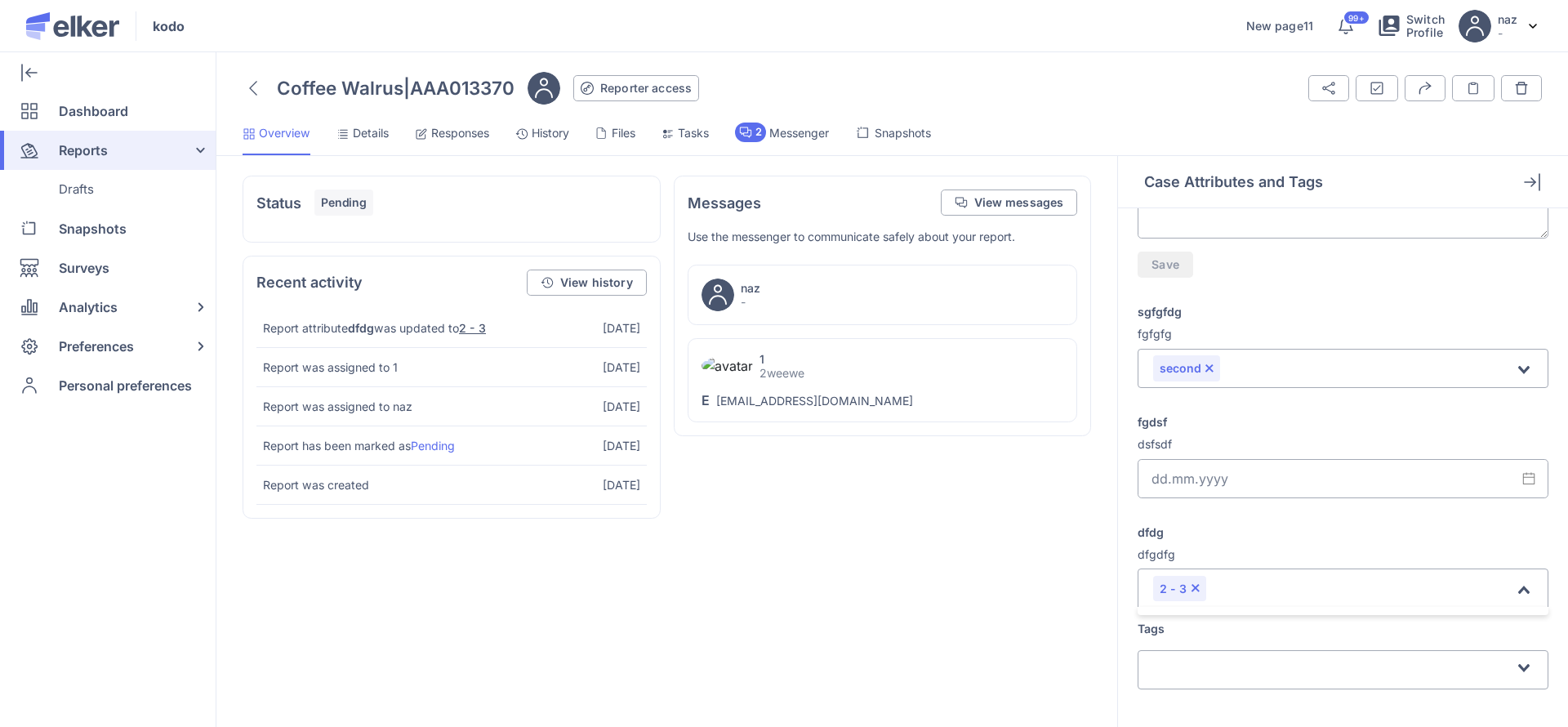 click 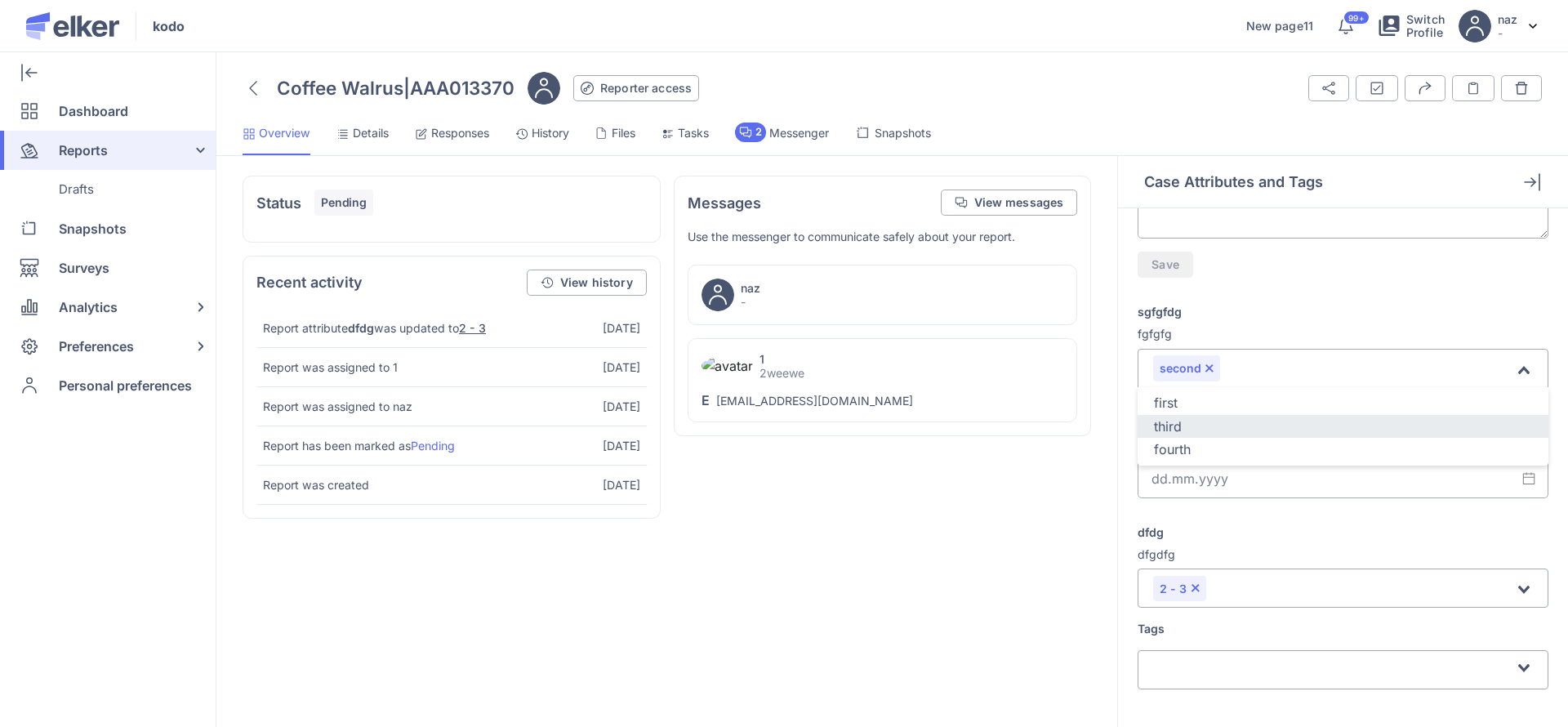 click on "third" 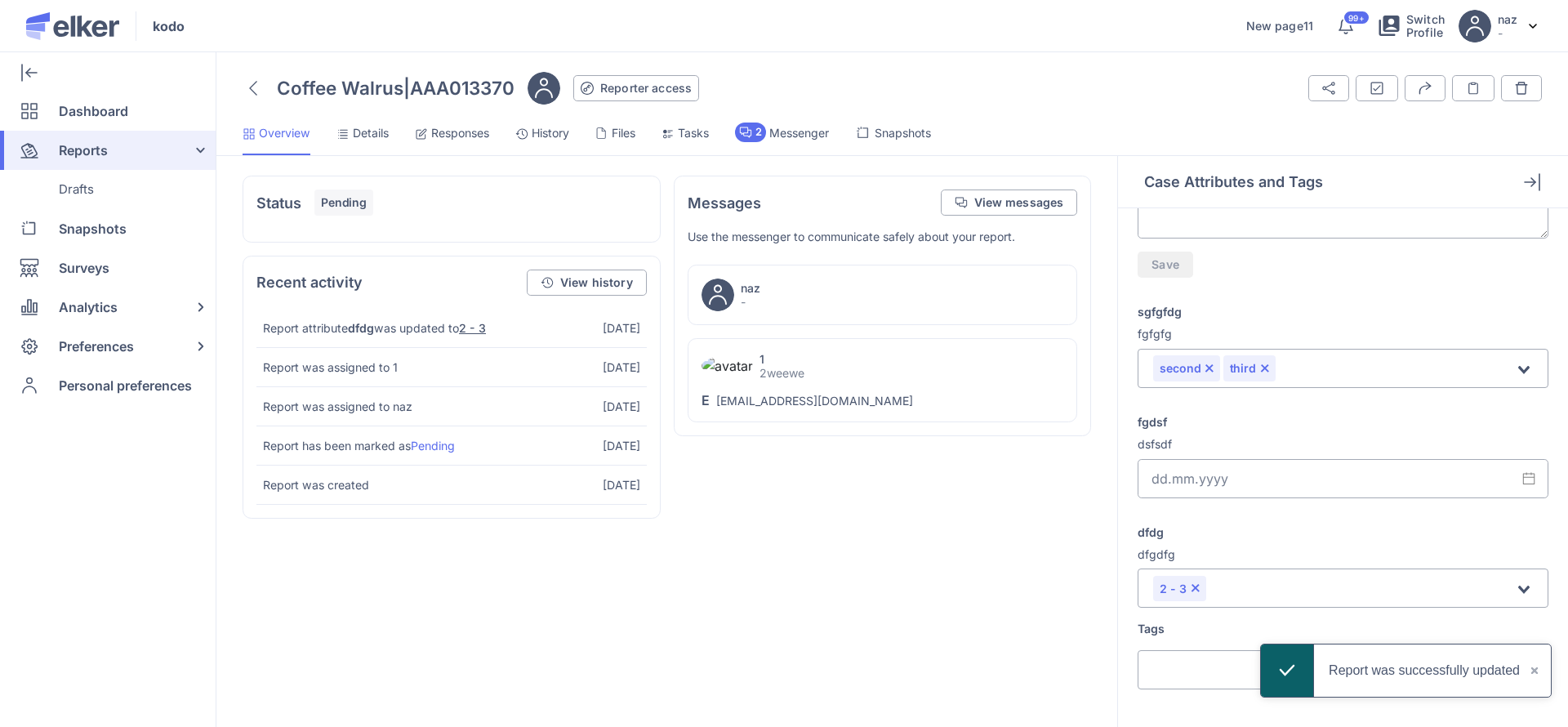 click 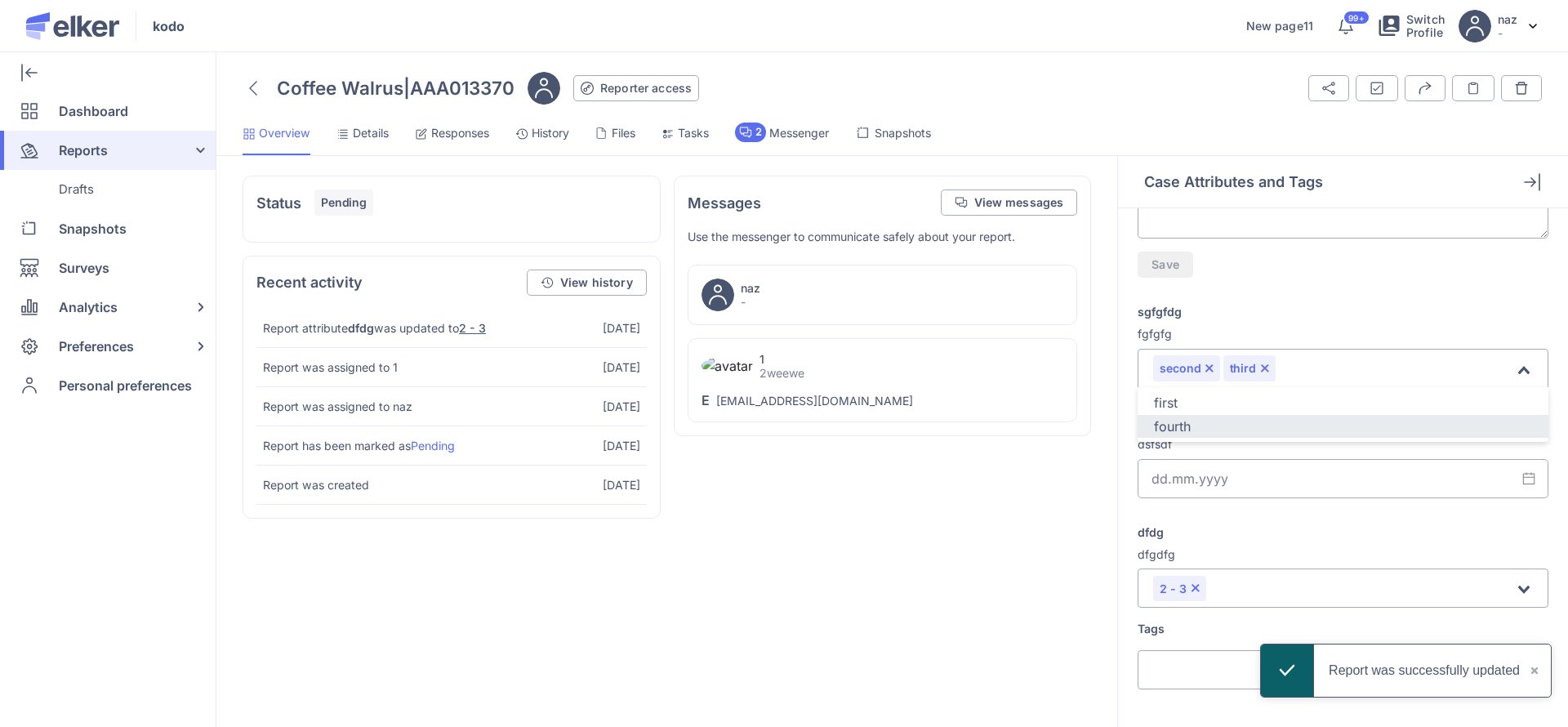 click on "fourth" 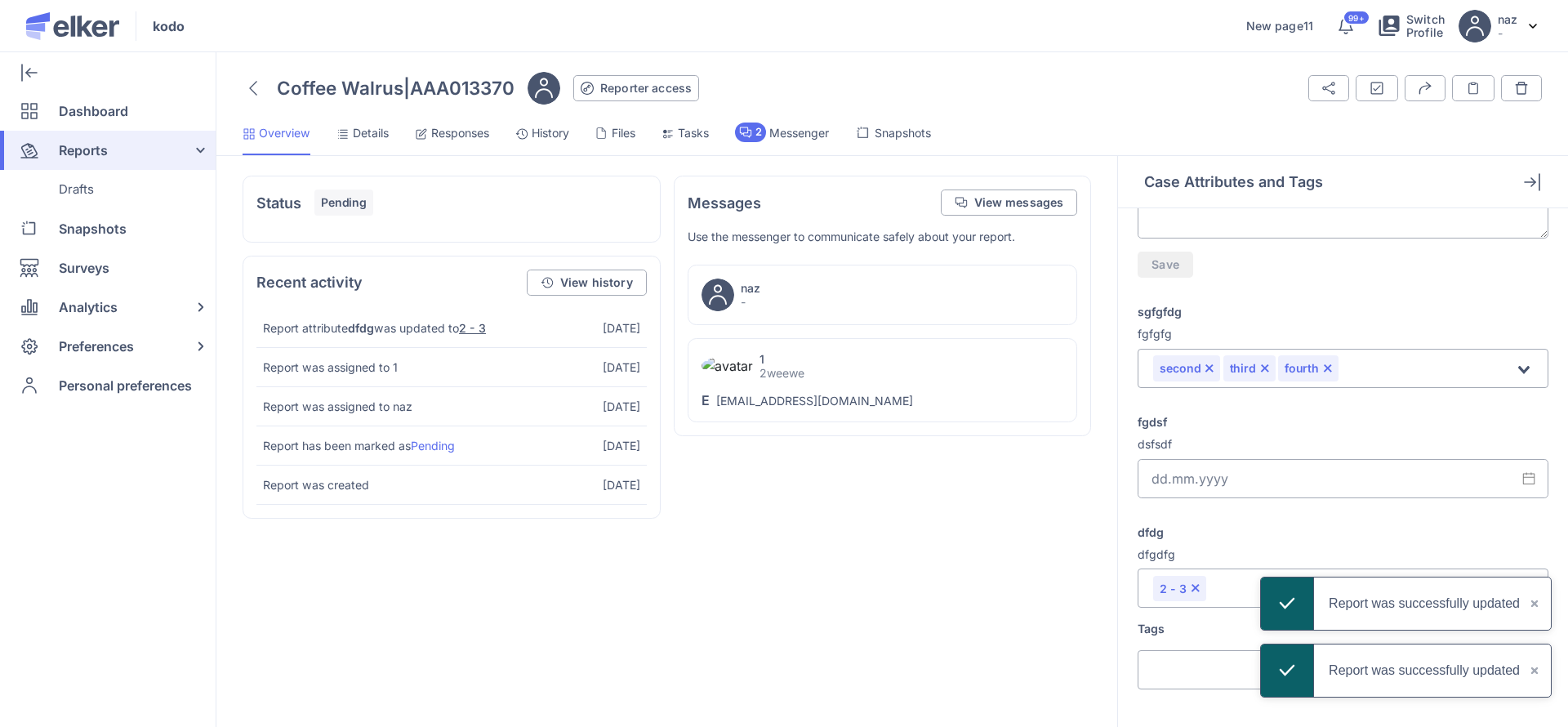 click on "sgfgfdg fgfgfg second third fourth Loading..." 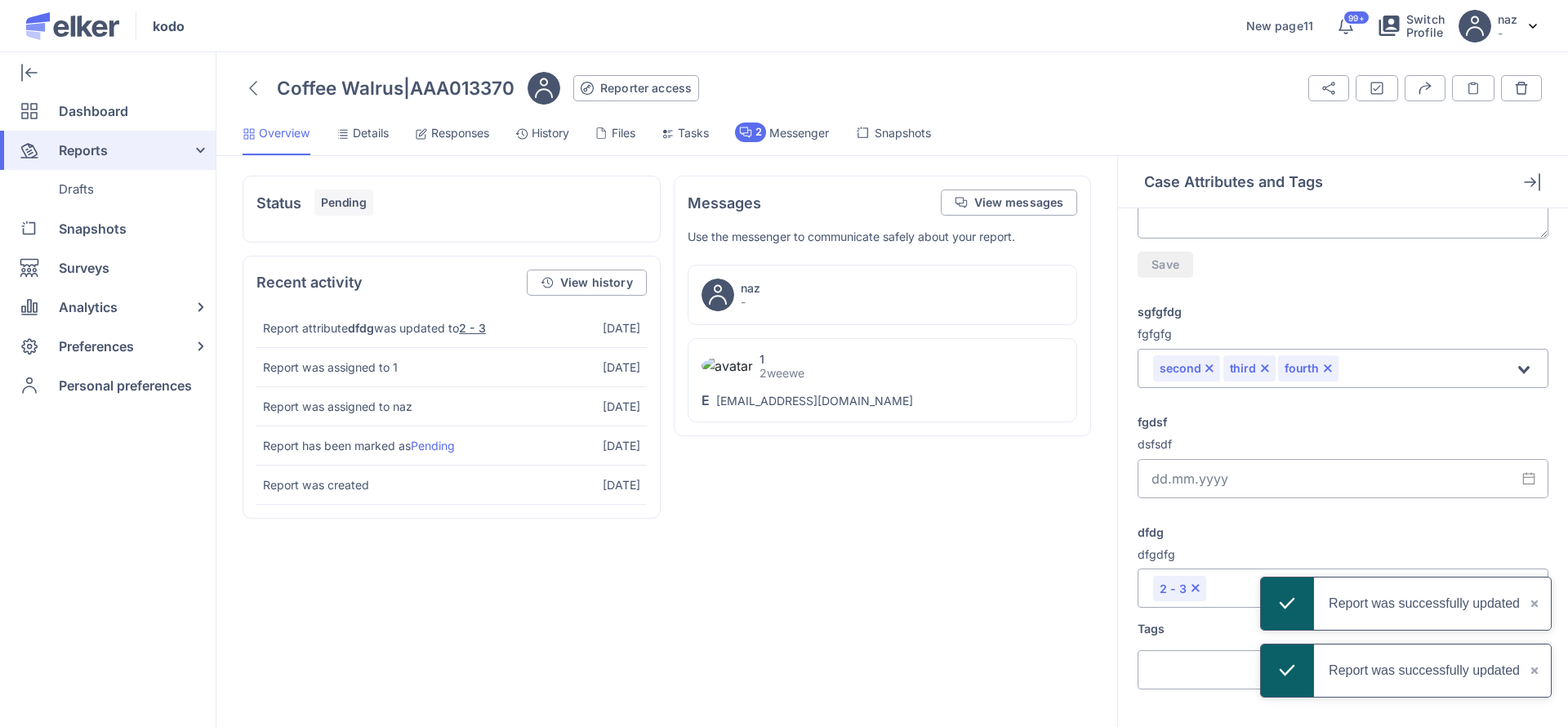 click on "×" at bounding box center (1535, 604) 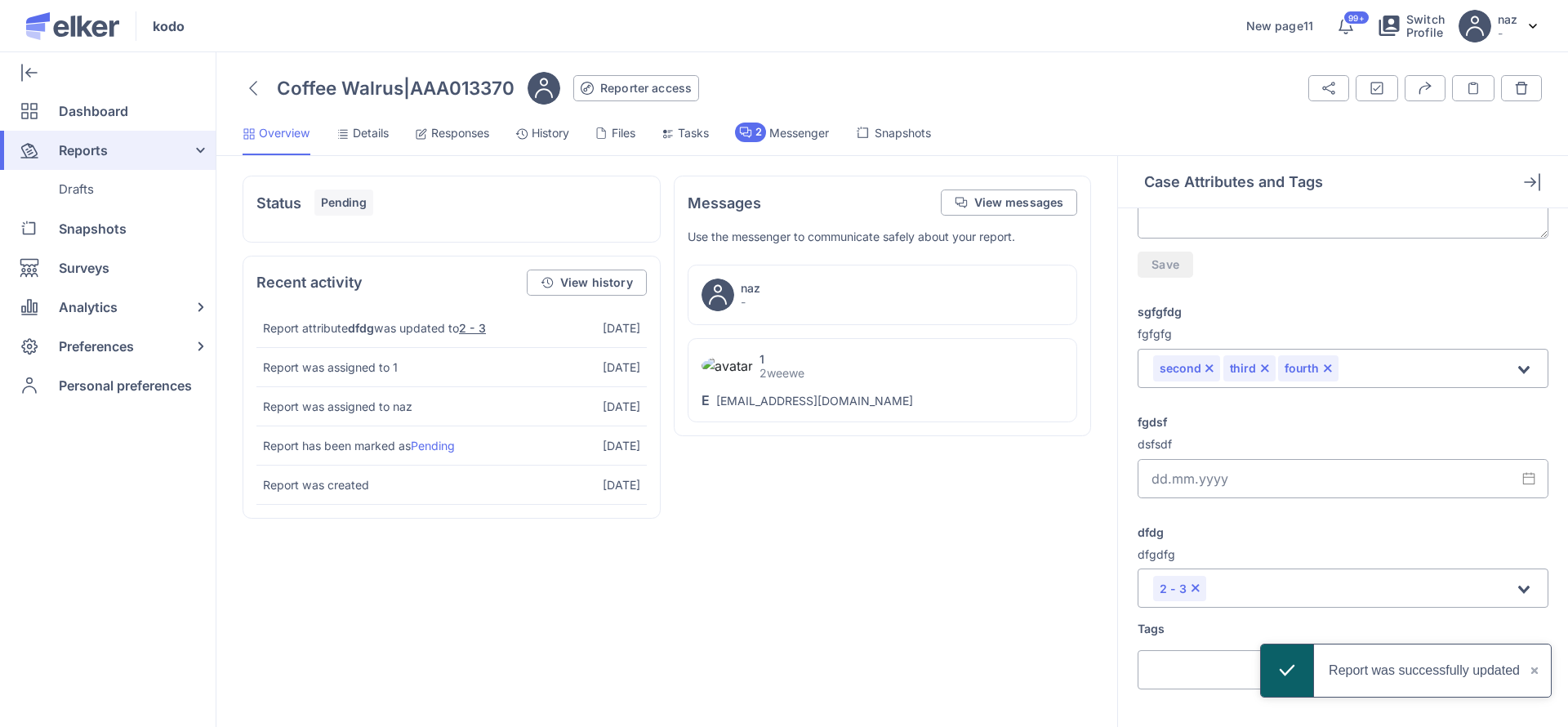 click on "×" at bounding box center (1535, 671) 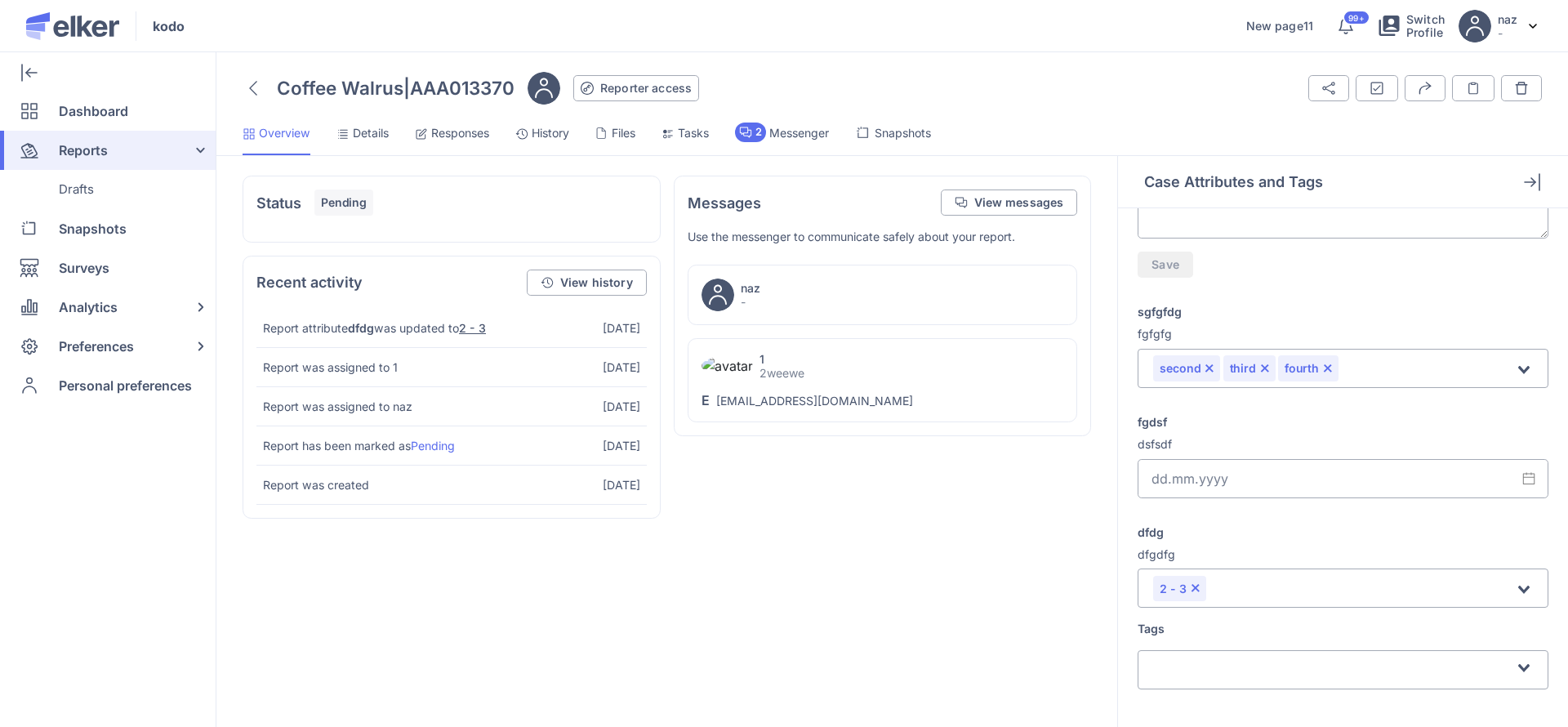 click on "Snapshots" at bounding box center [902, 133] 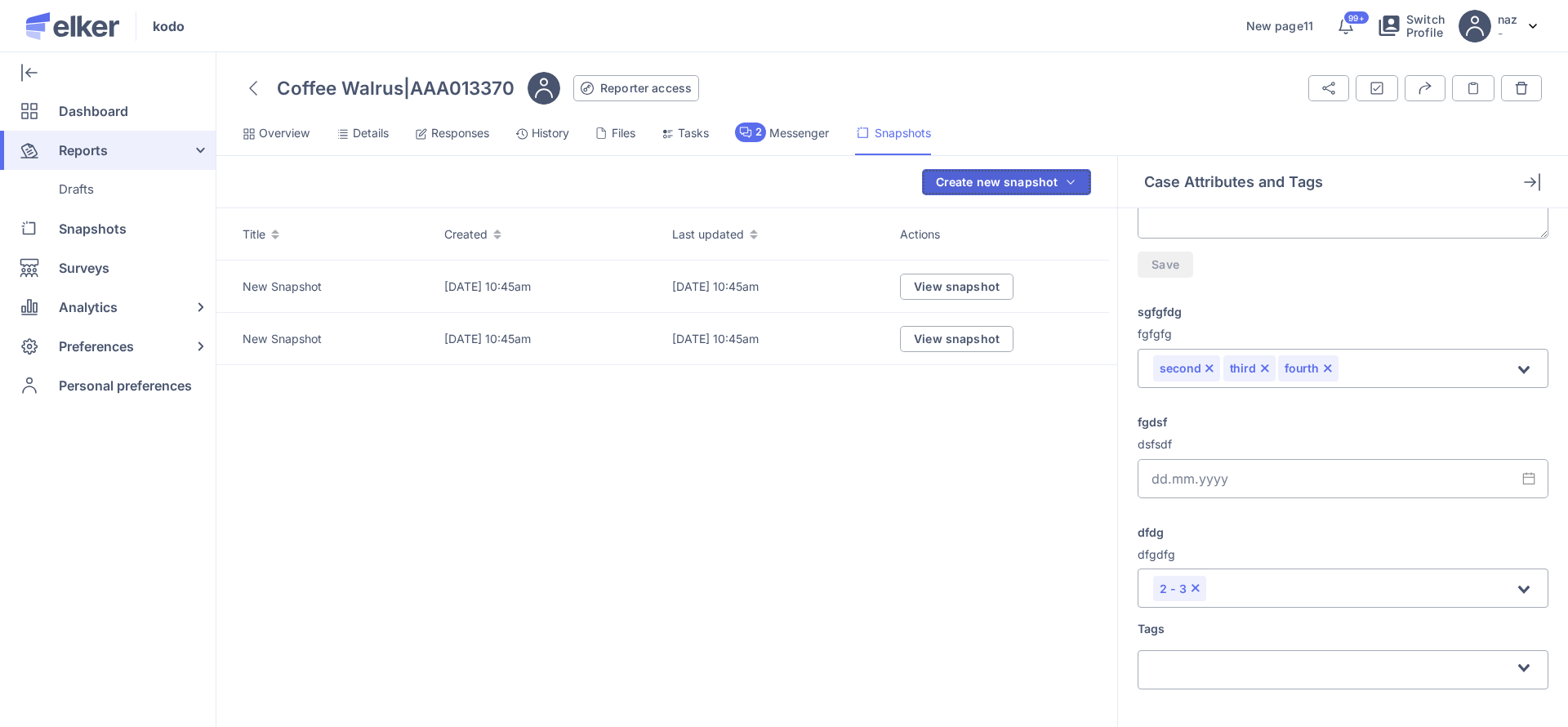 click on "Create new snapshot" 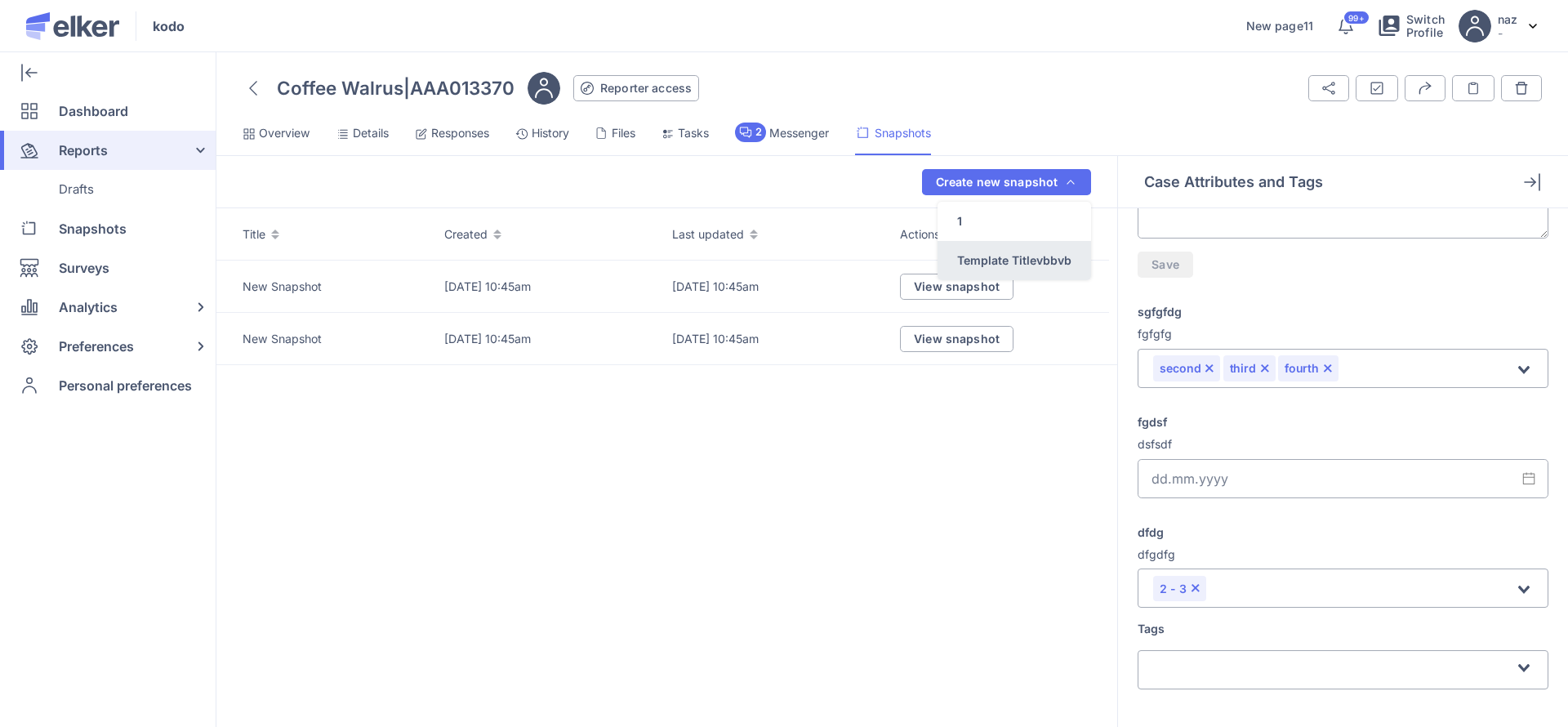 click on "Template Titlevbbvb" at bounding box center (1014, 261) 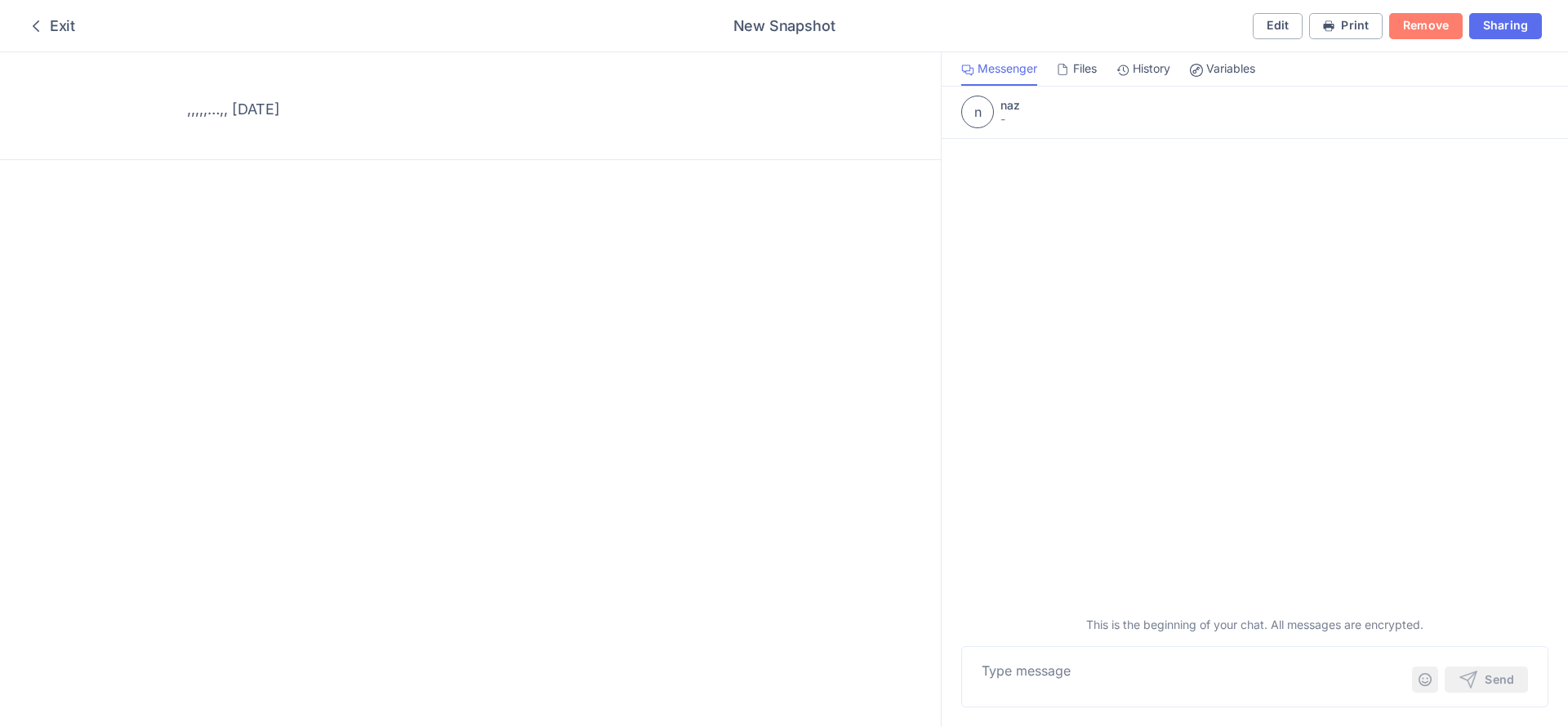 click on "Variables" at bounding box center [1231, 69] 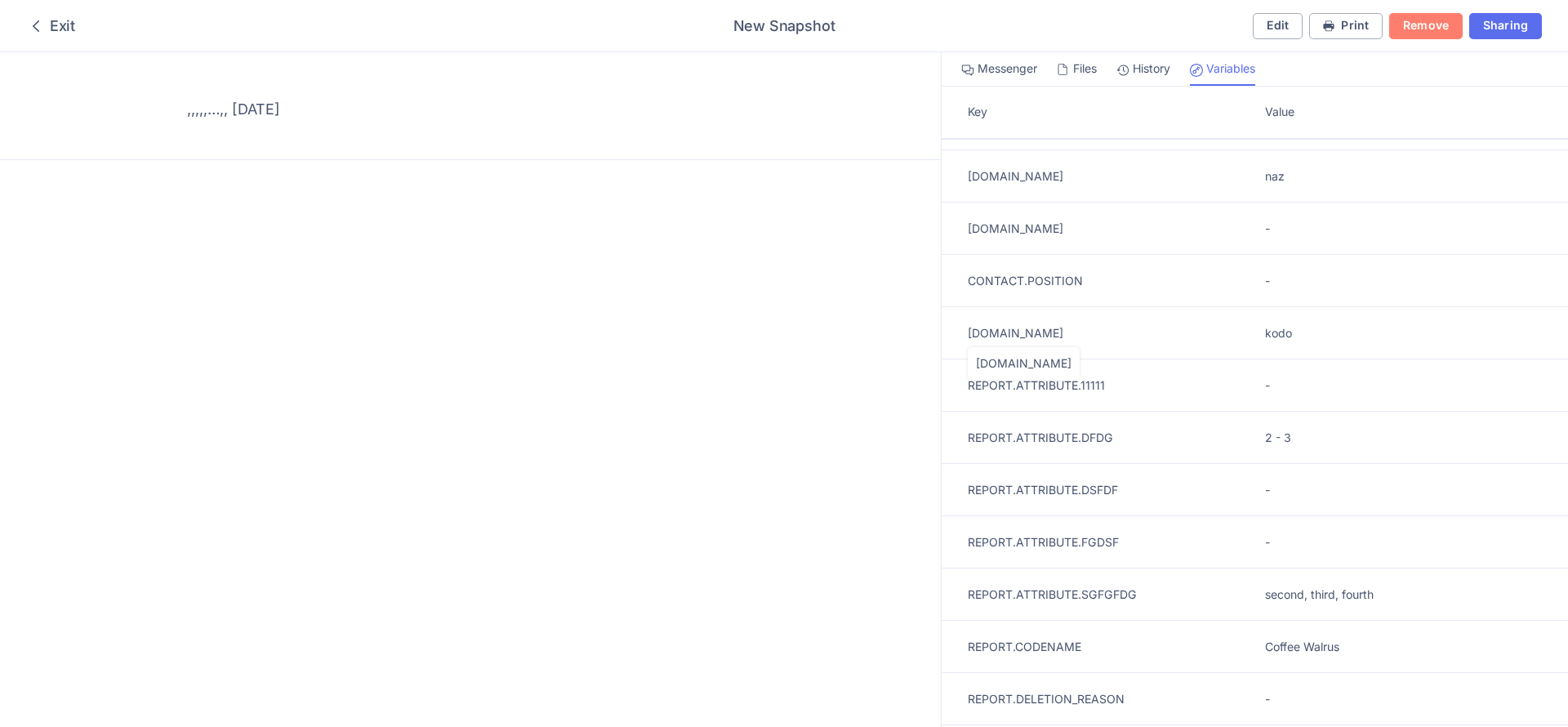 scroll, scrollTop: 0, scrollLeft: 0, axis: both 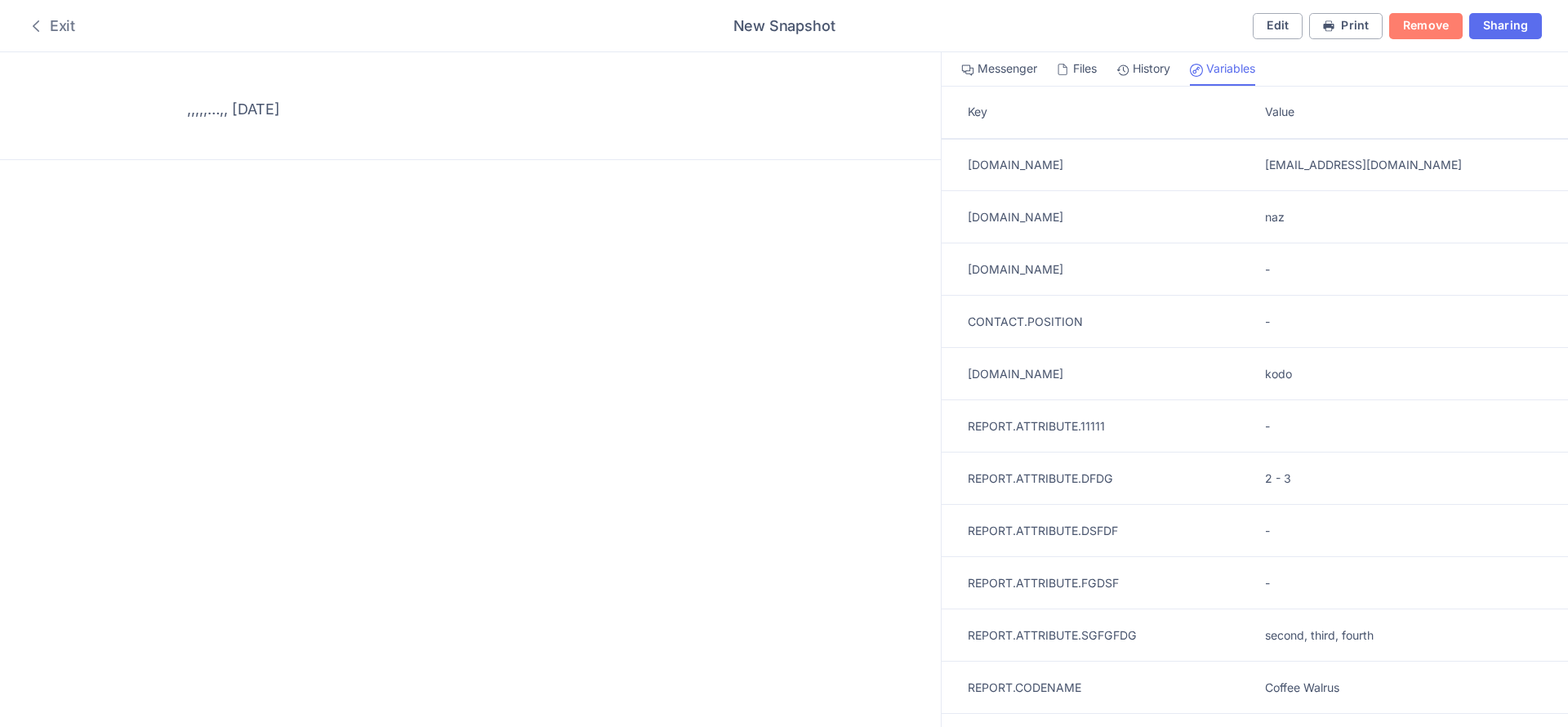 click 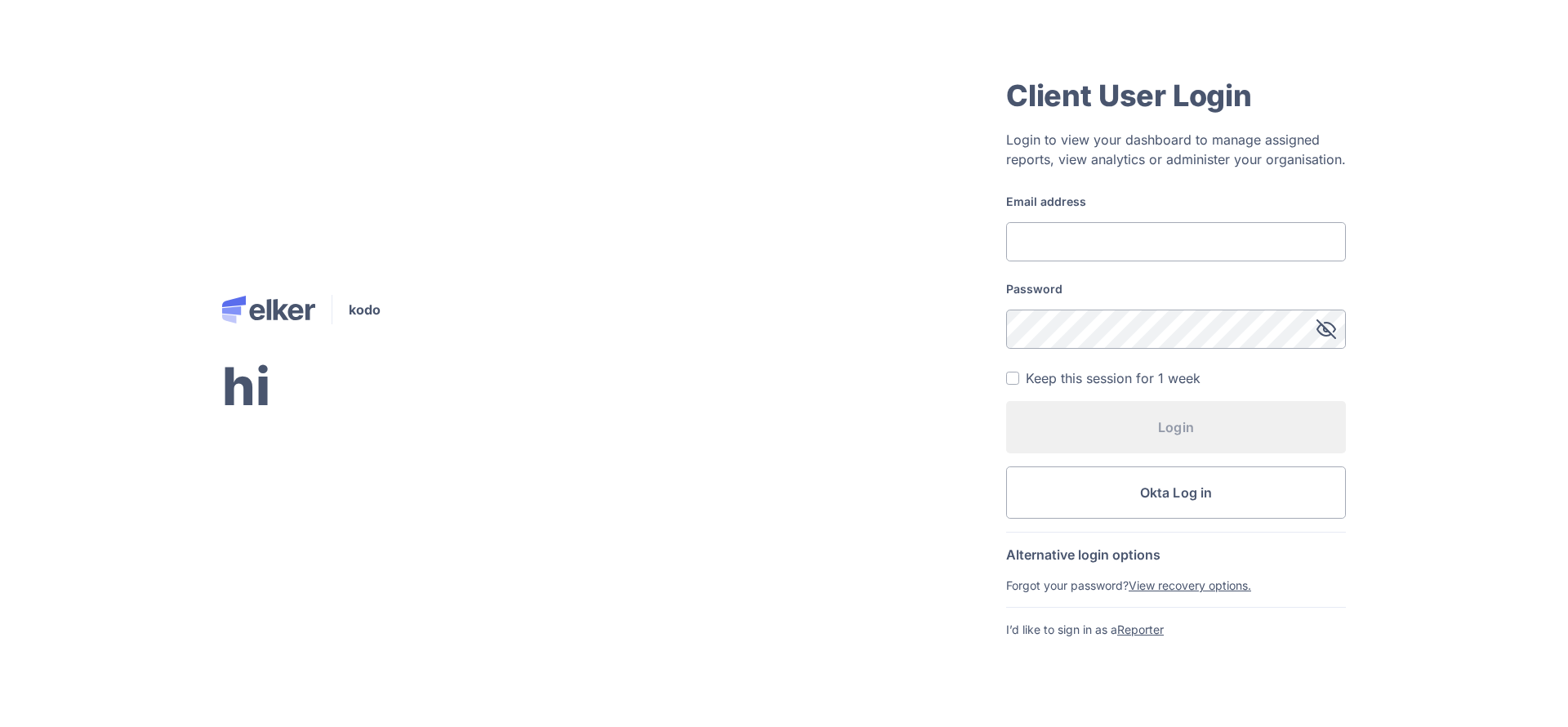click on "Email address" 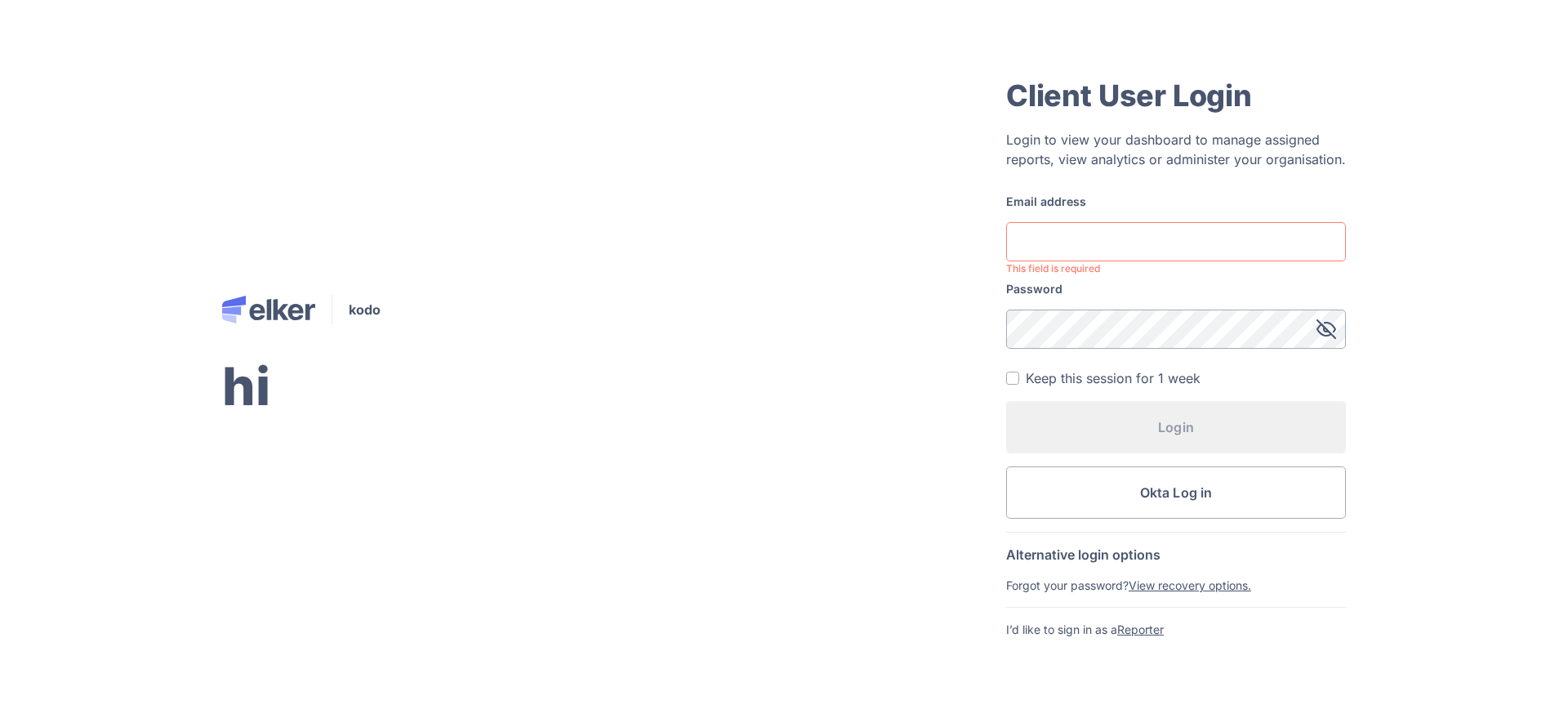click on "Email address" 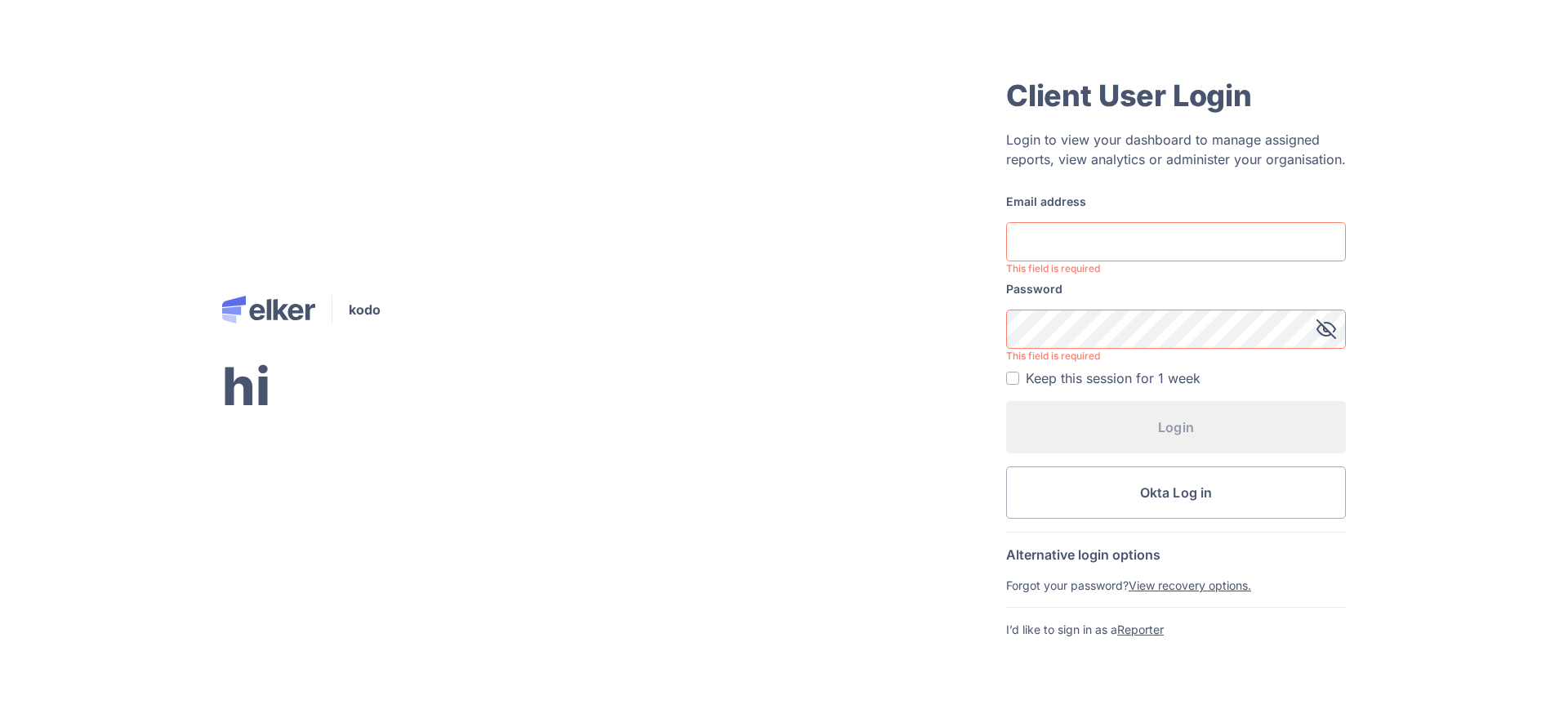 click on "Email address" 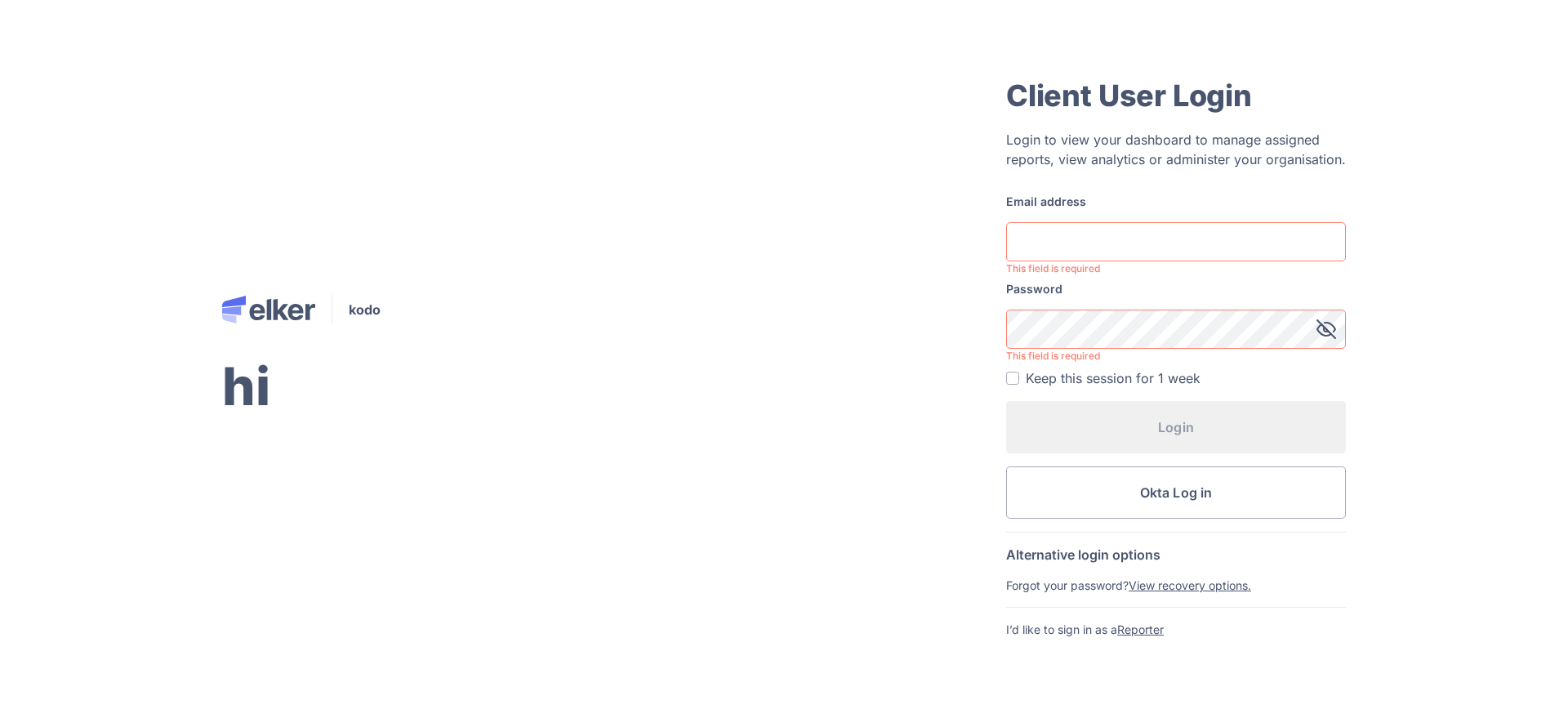 type on "[EMAIL_ADDRESS][DOMAIN_NAME]" 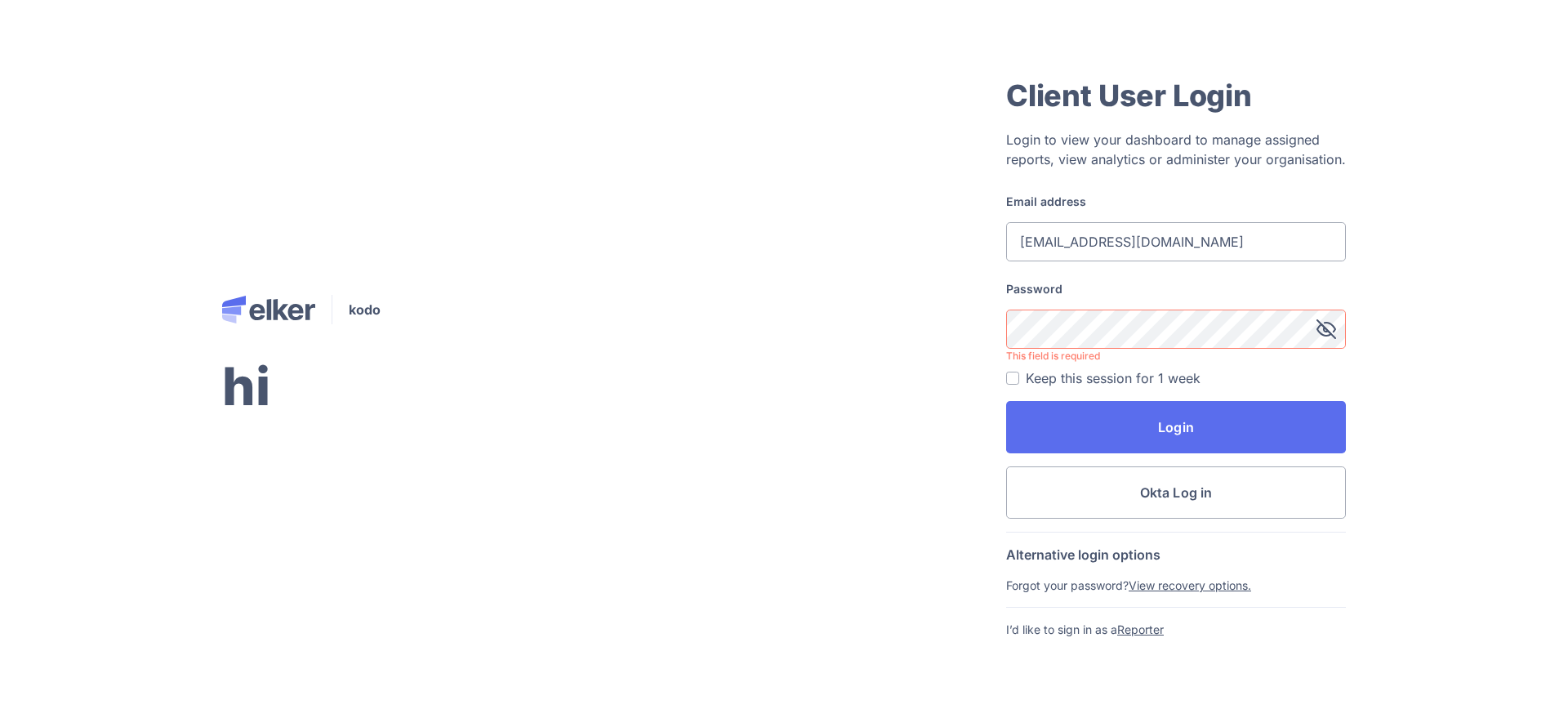 click on "Login" at bounding box center [1176, 427] 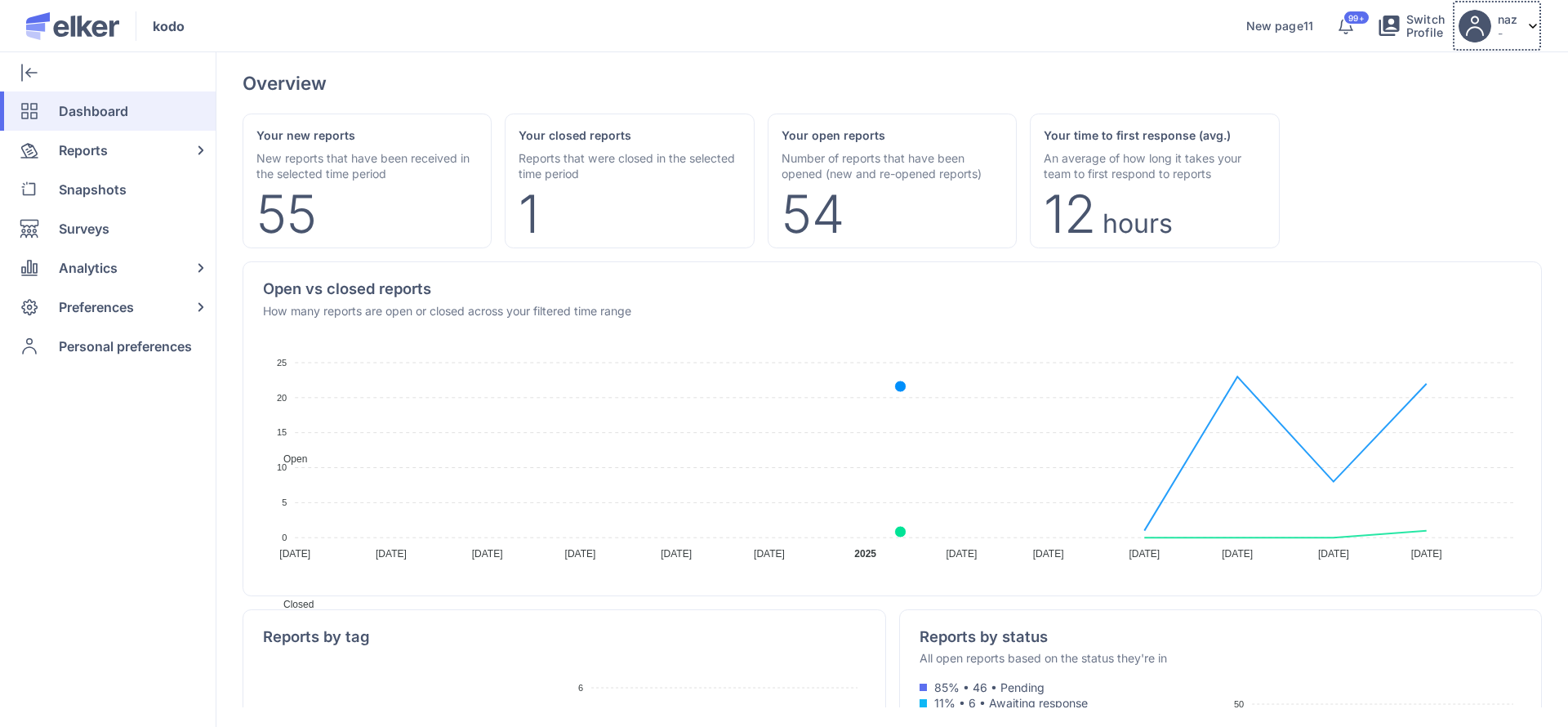 click on "-" at bounding box center (1508, 33) 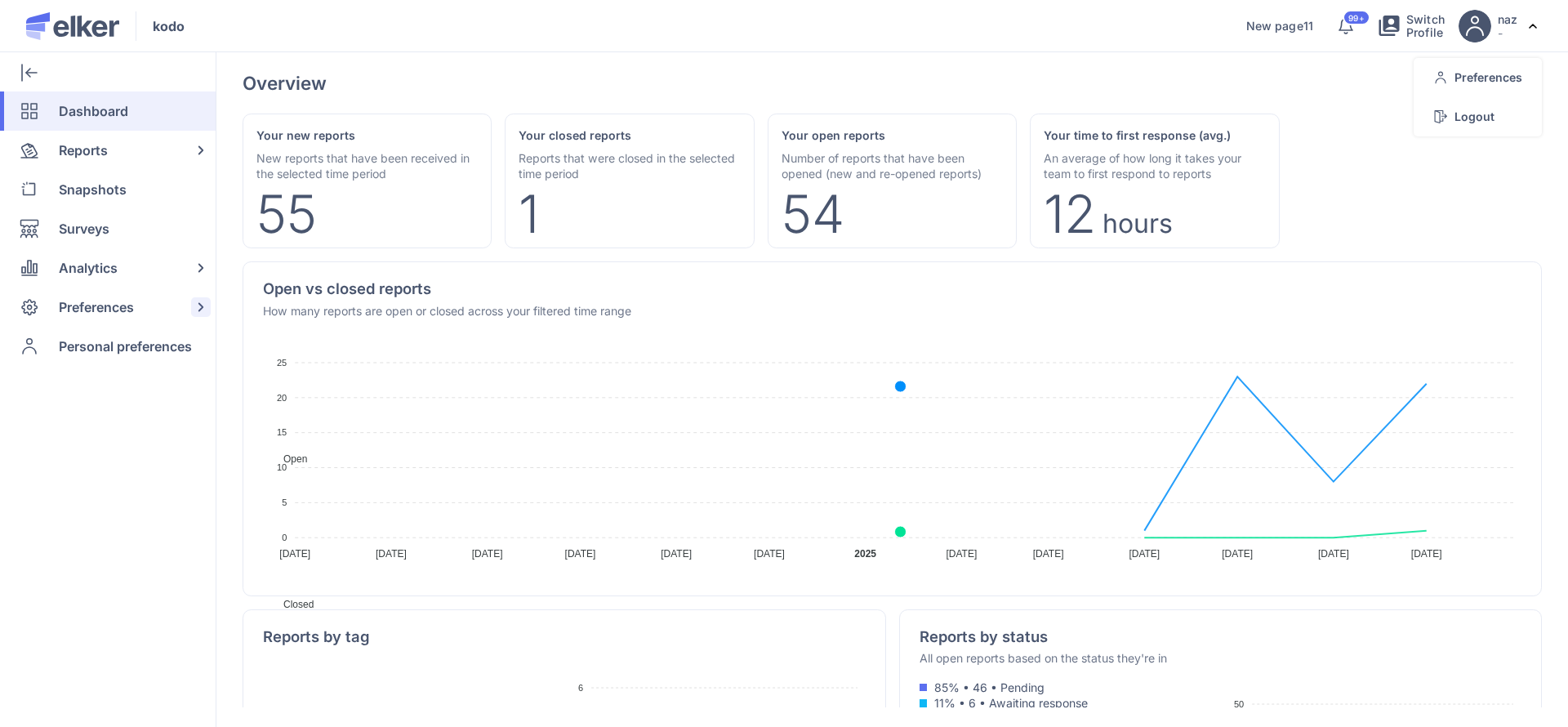 click on "Preferences" 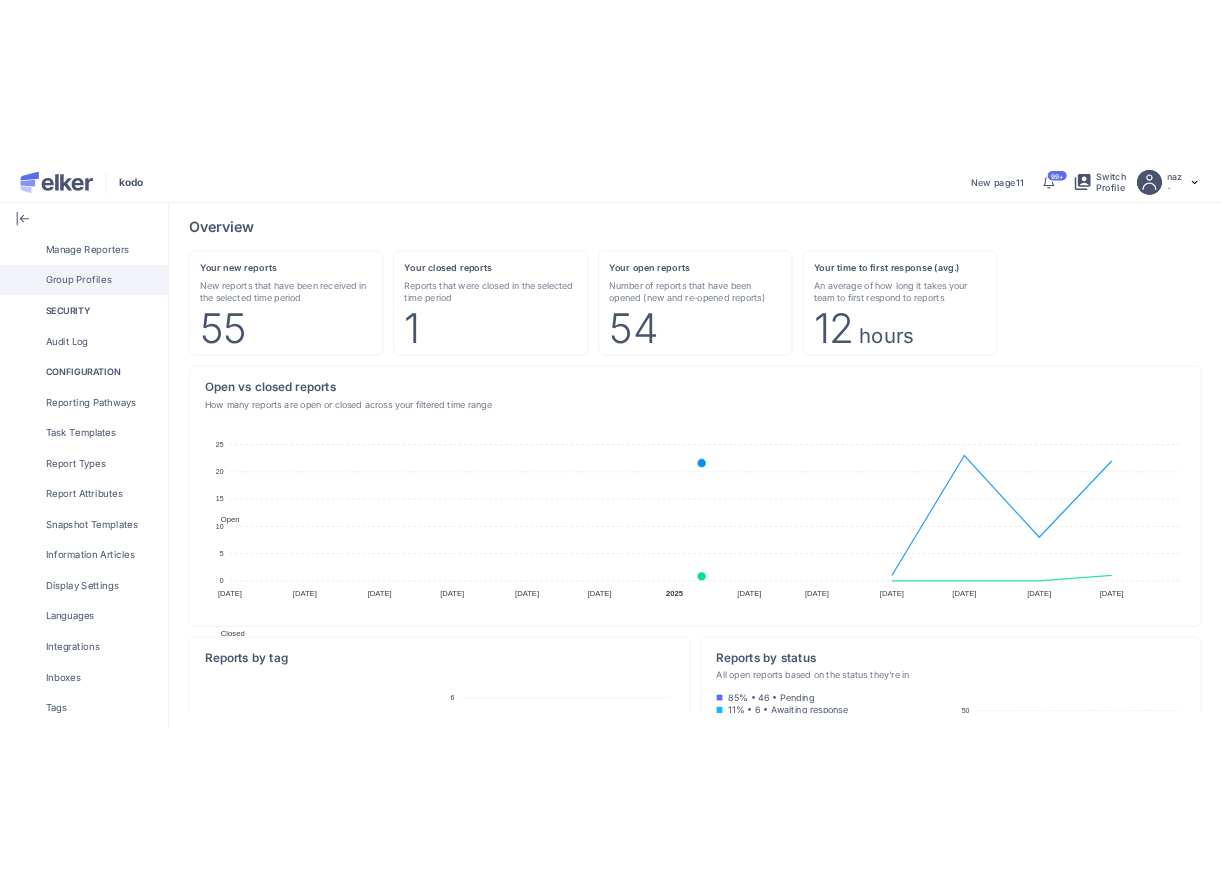 scroll, scrollTop: 384, scrollLeft: 0, axis: vertical 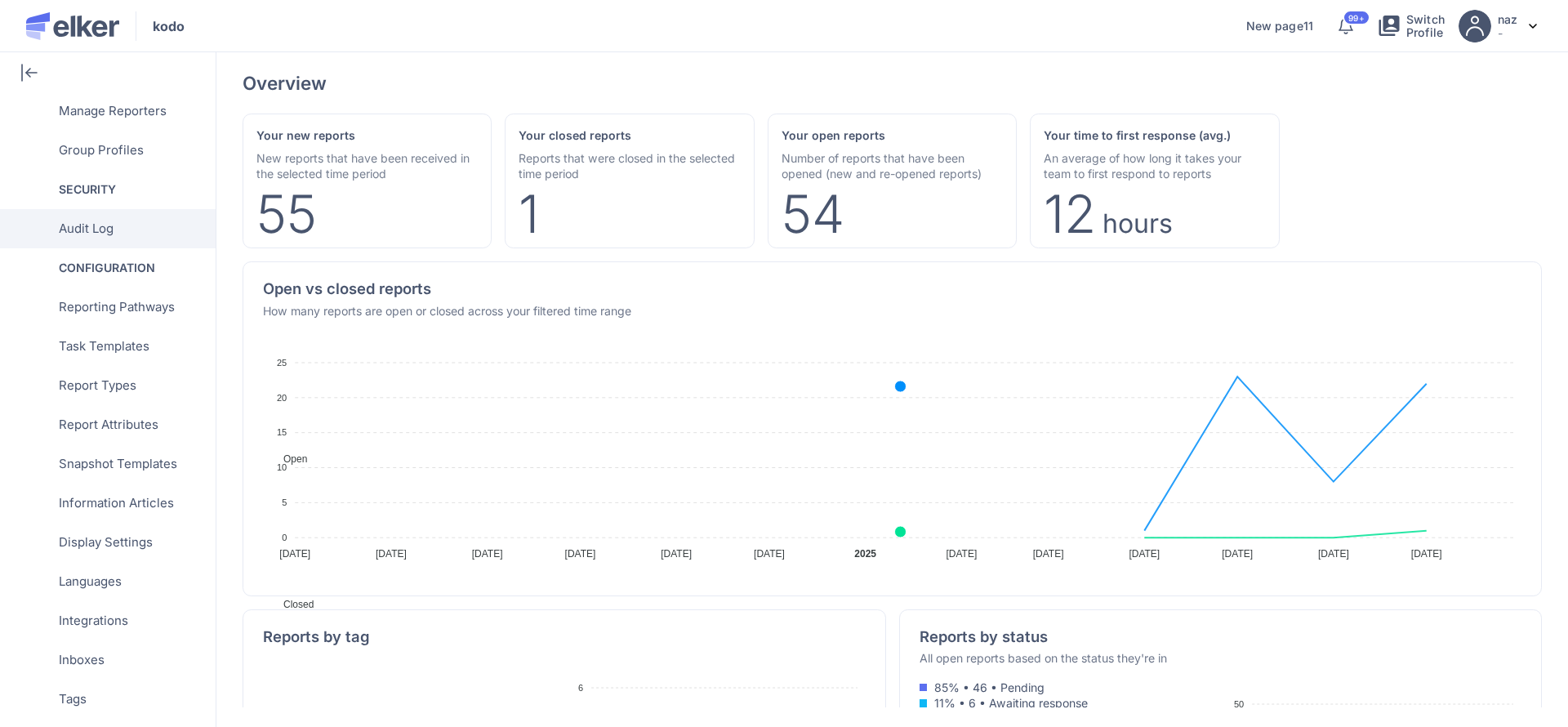 click on "Audit Log" at bounding box center [86, 229] 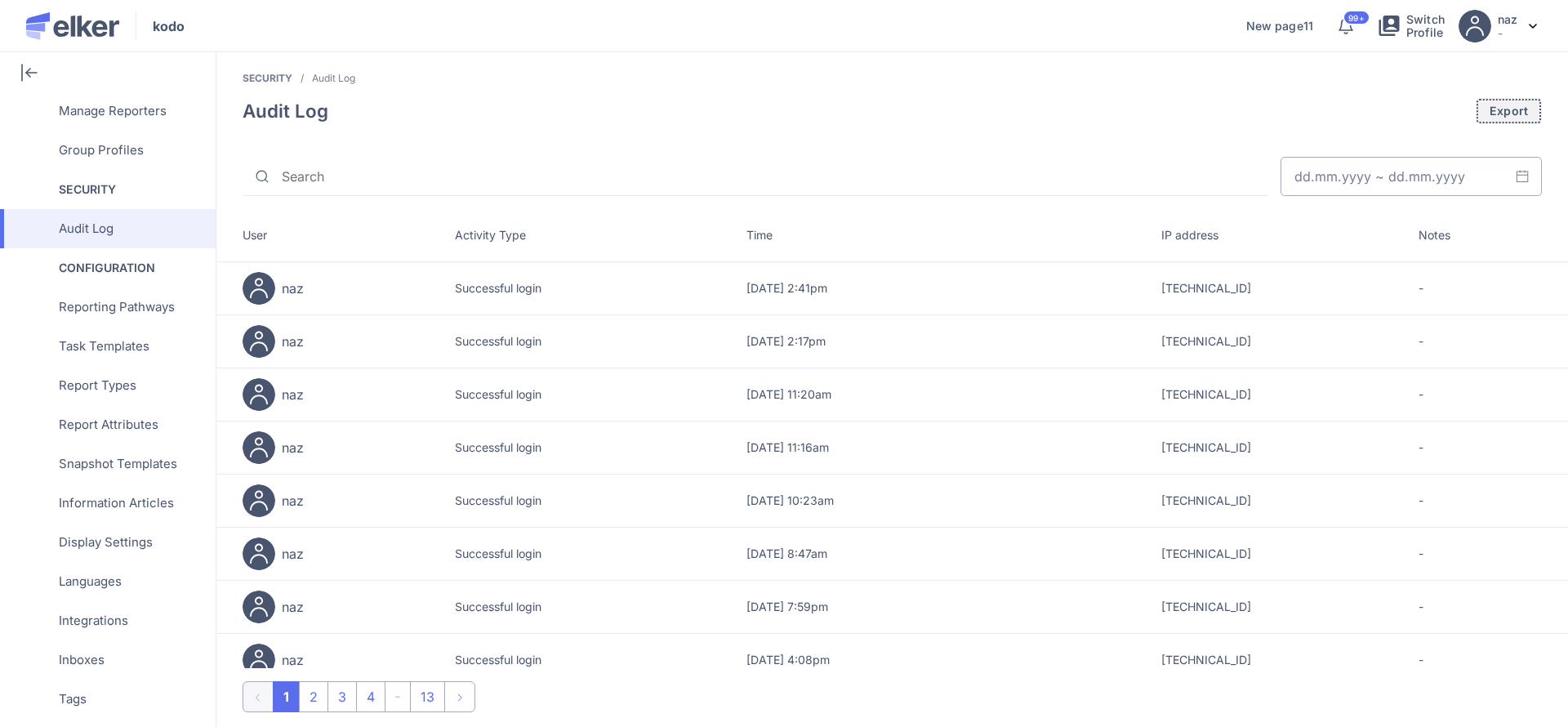 click on "Export" 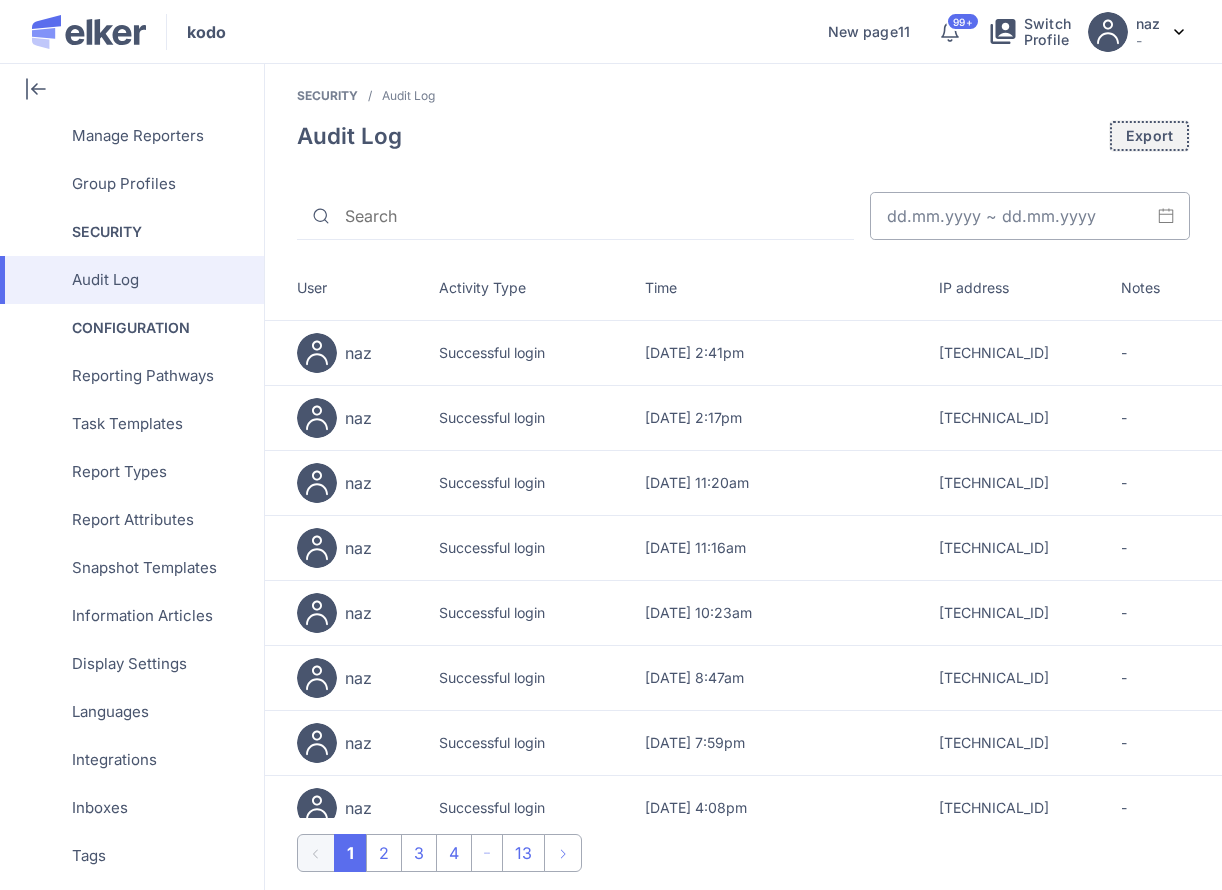 click on "Export" 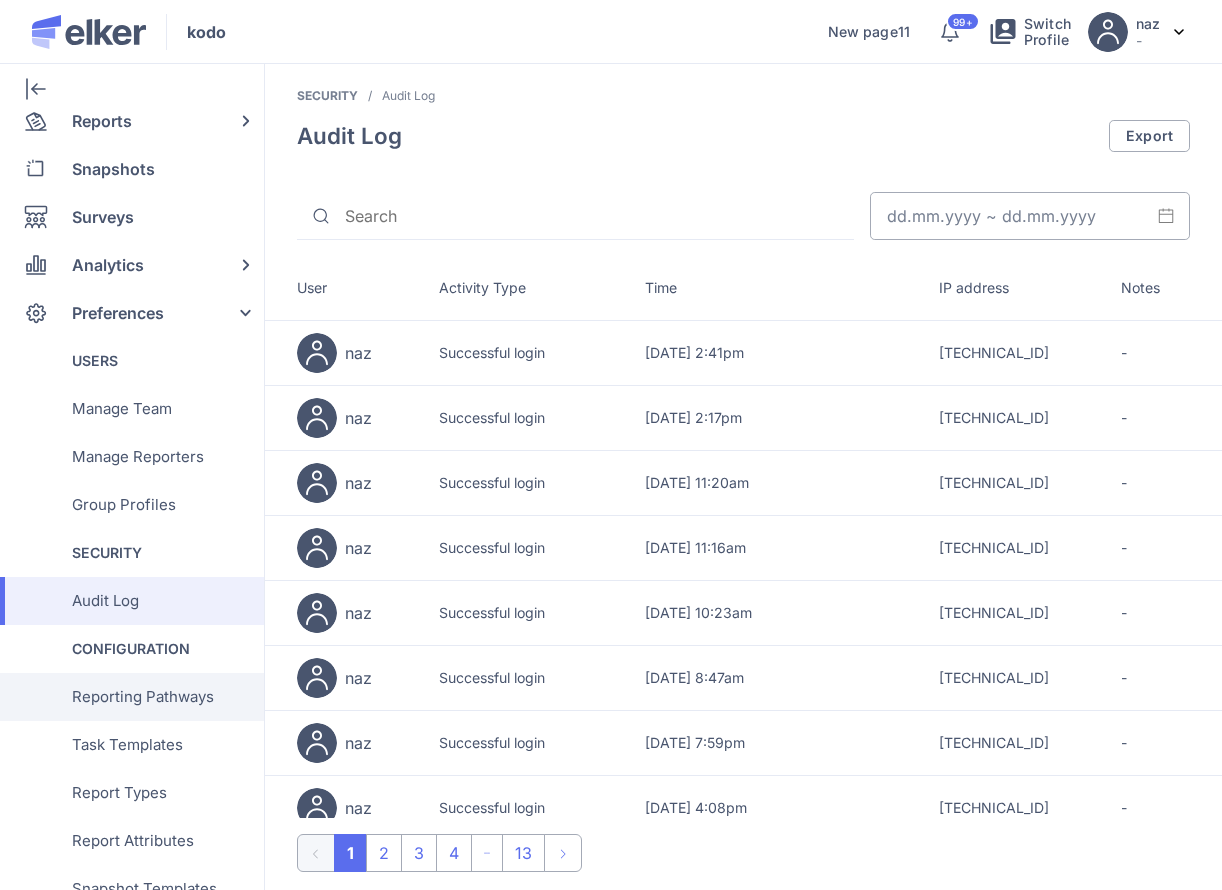 scroll, scrollTop: 0, scrollLeft: 0, axis: both 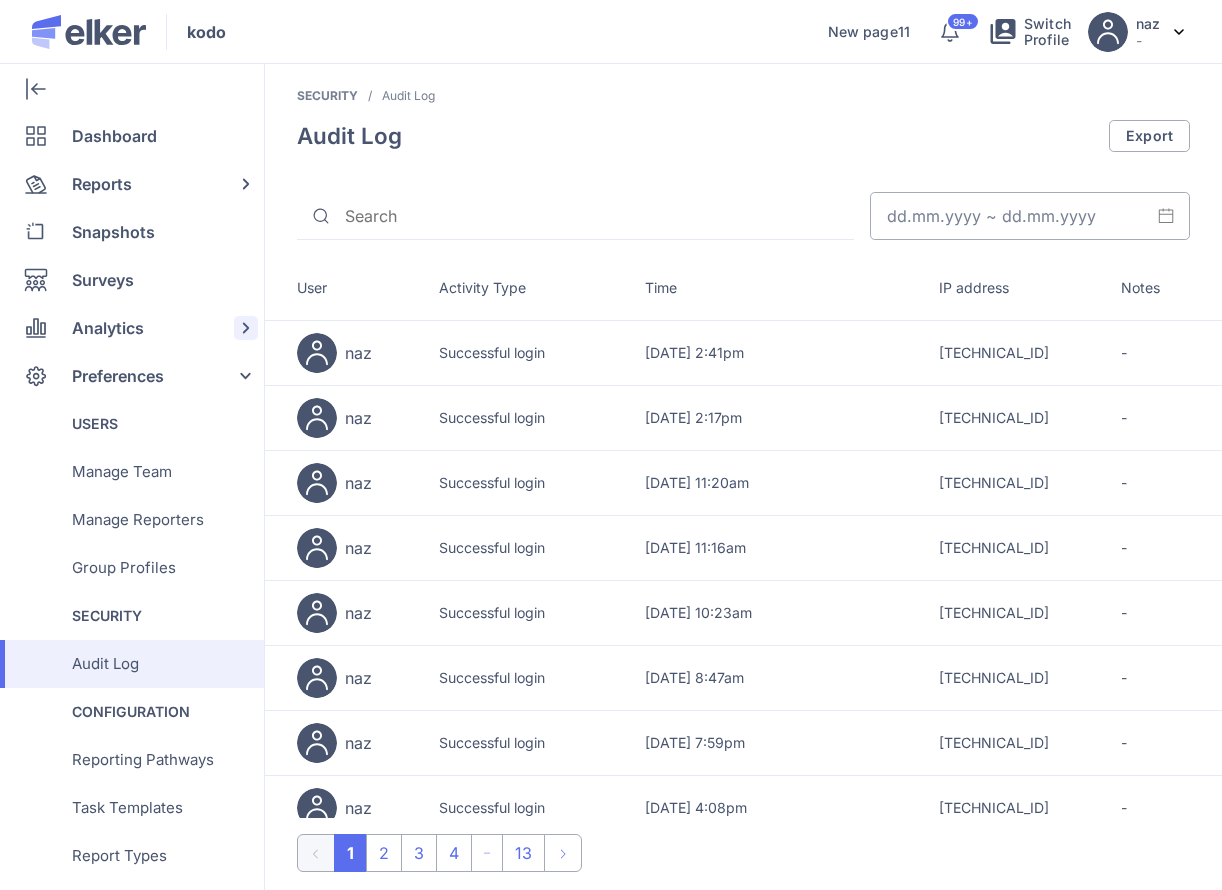 click on "Analytics" at bounding box center [108, 328] 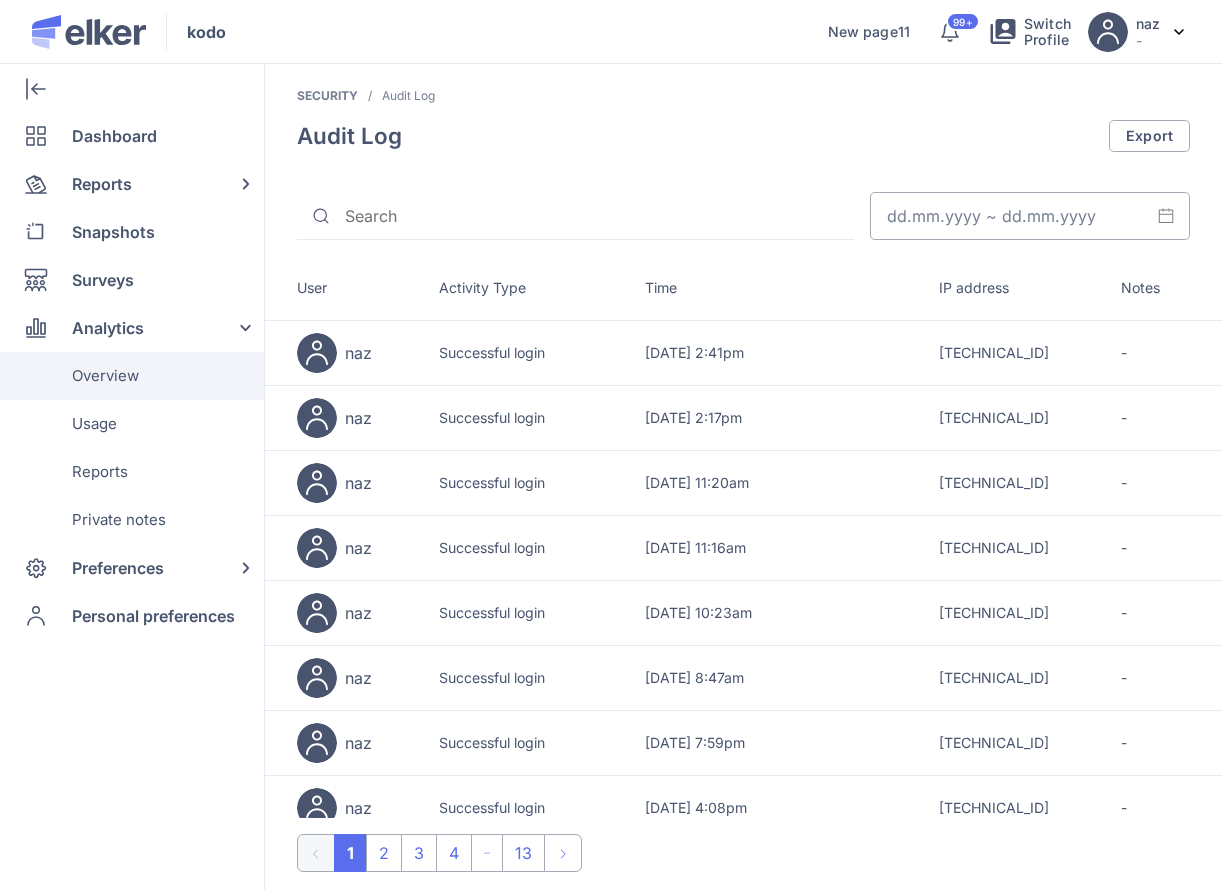 click on "Overview" at bounding box center (105, 376) 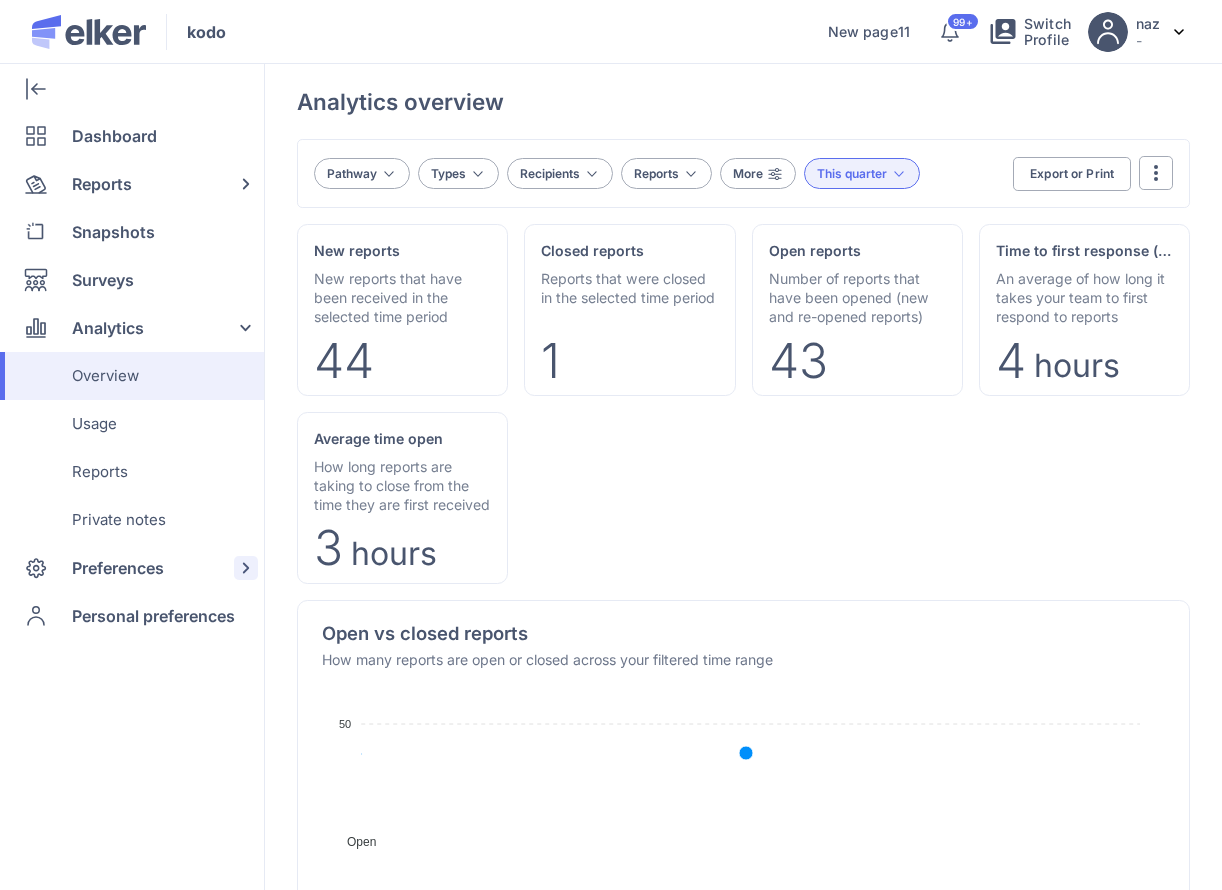 click on "Preferences" at bounding box center [118, 568] 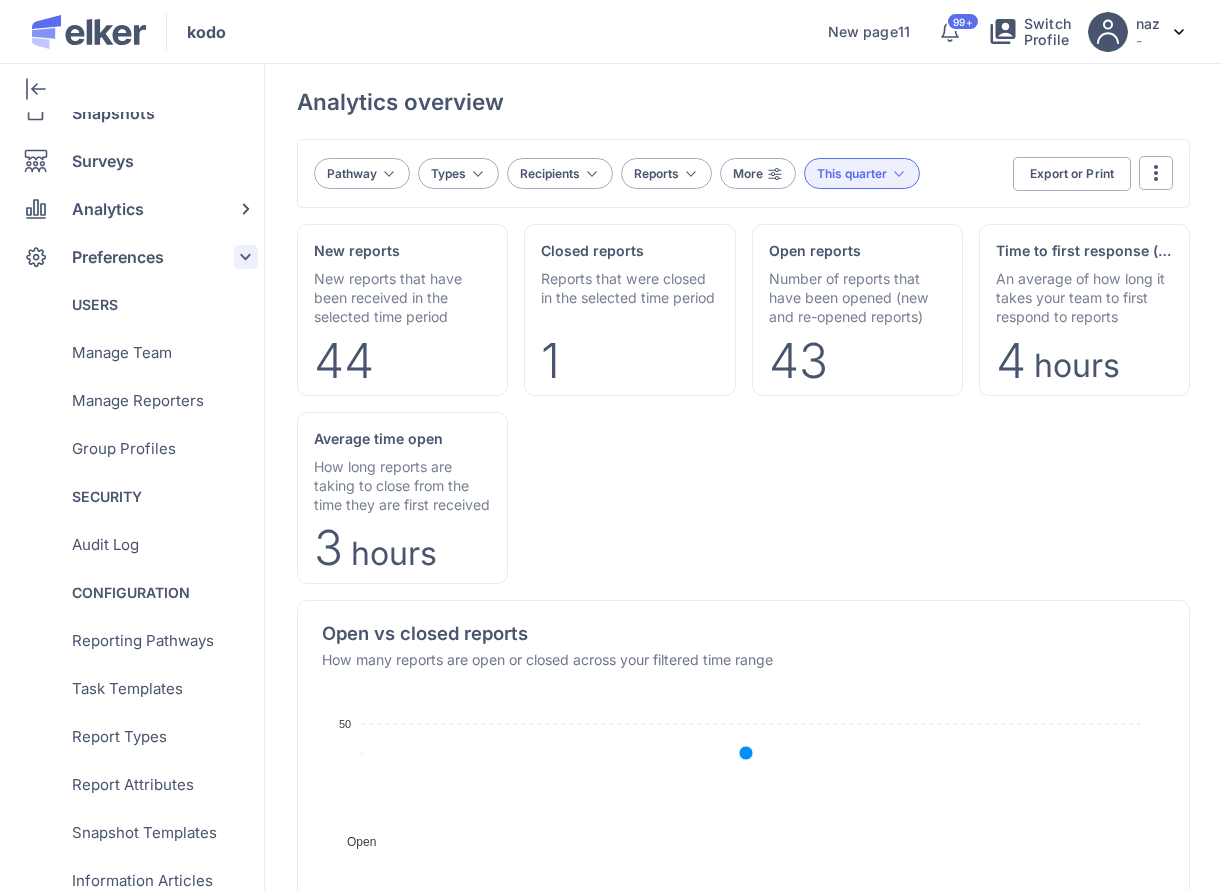 scroll, scrollTop: 132, scrollLeft: 0, axis: vertical 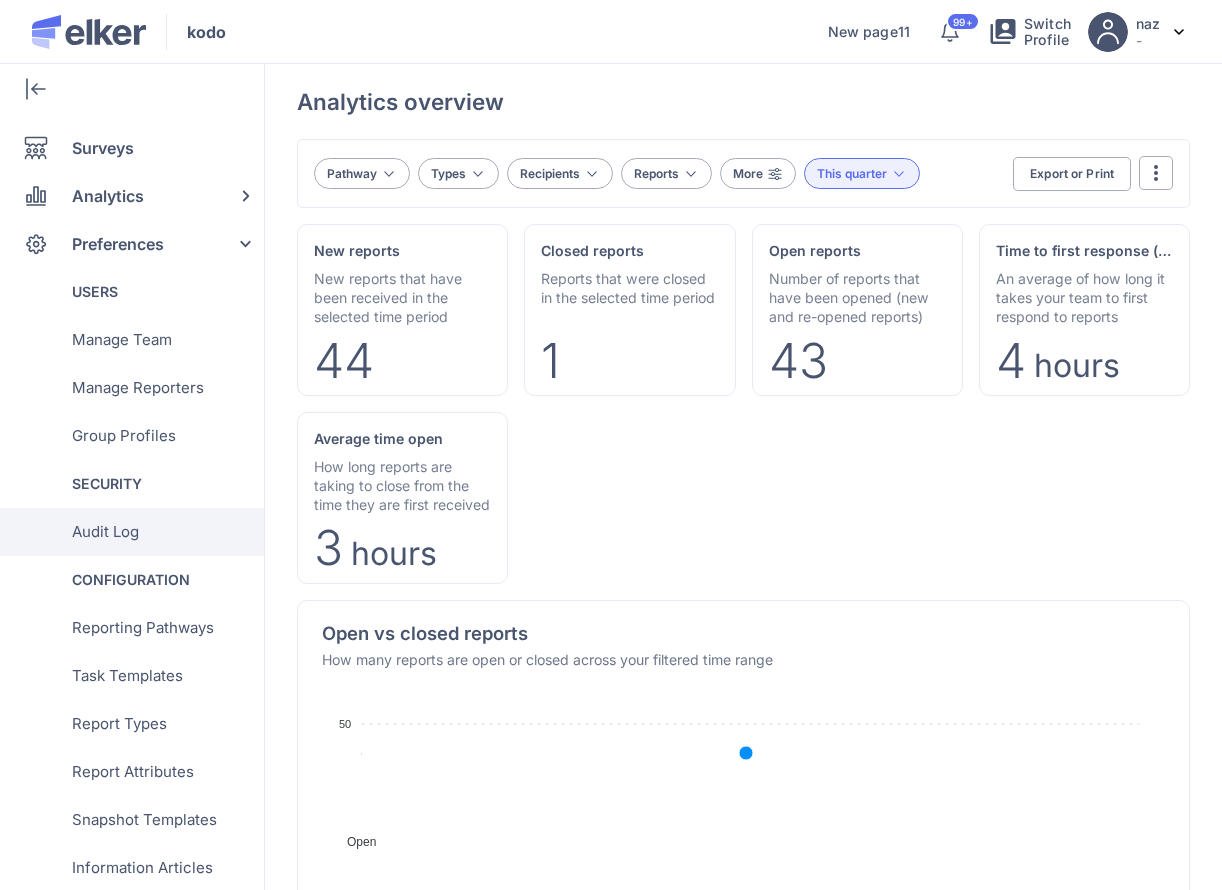 click on "Audit Log" 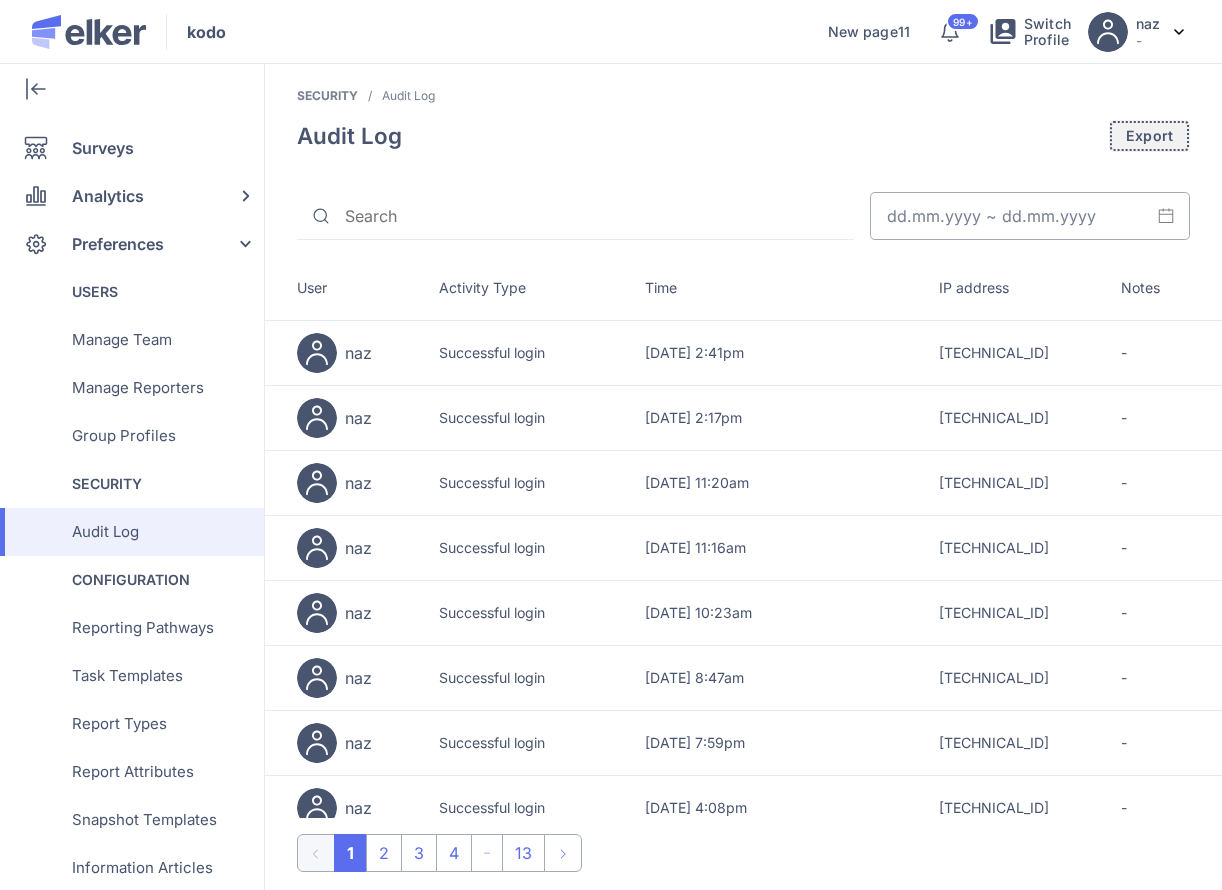 click on "Export" 